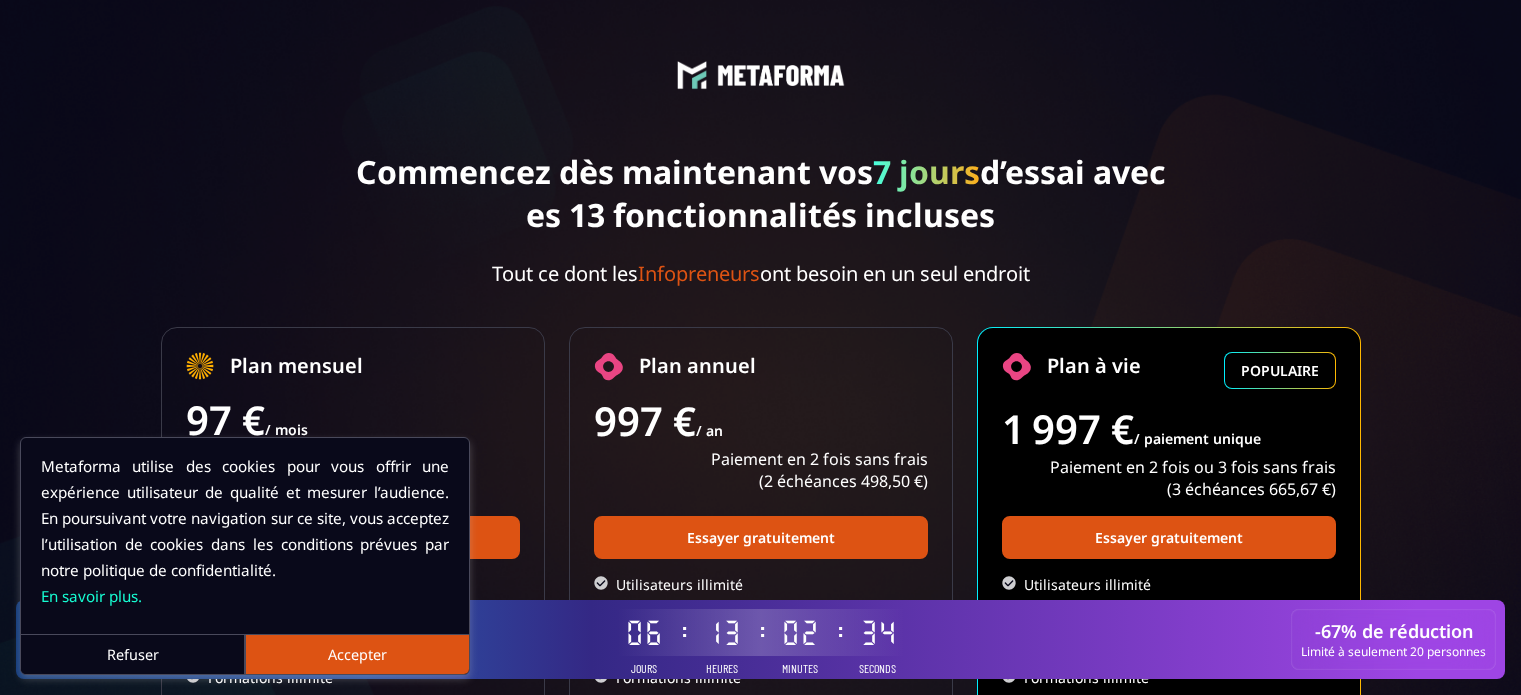 scroll, scrollTop: 0, scrollLeft: 0, axis: both 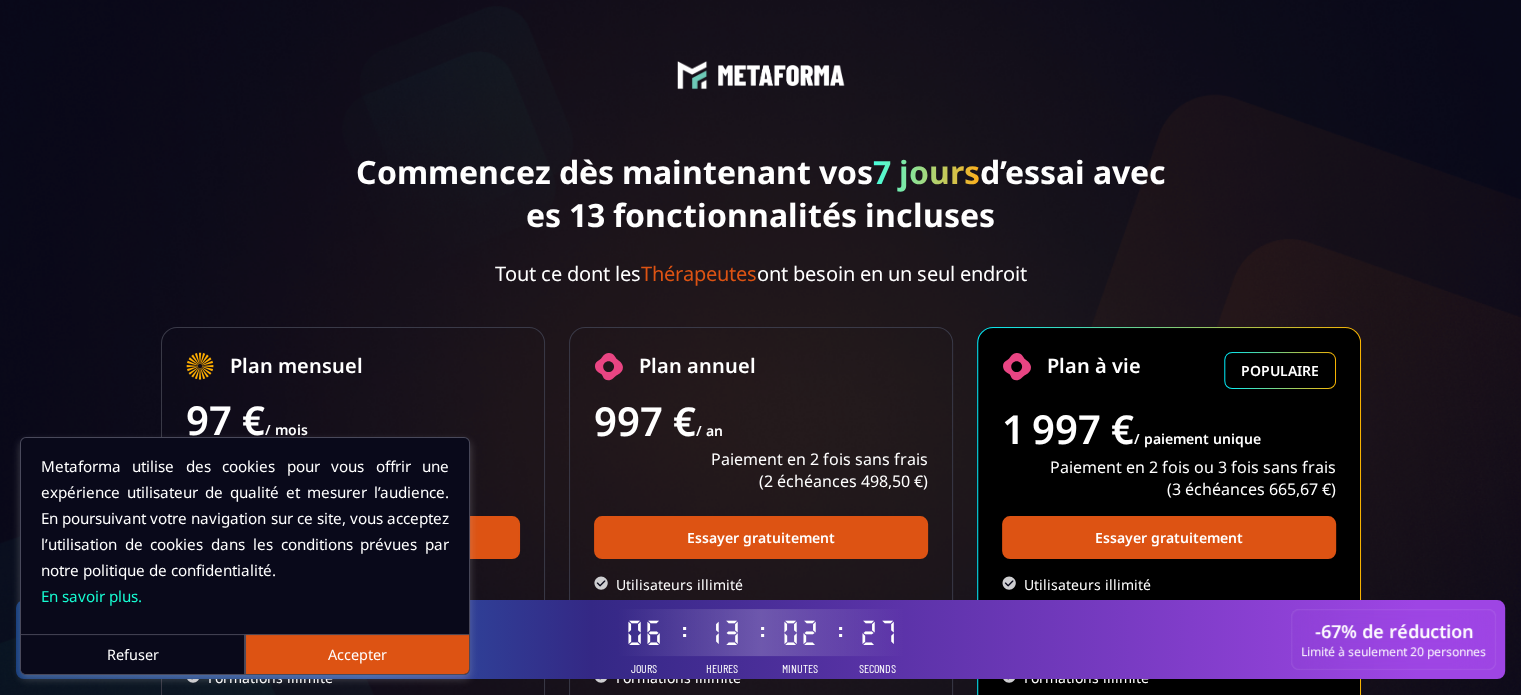 click on "Accepter" at bounding box center (357, 654) 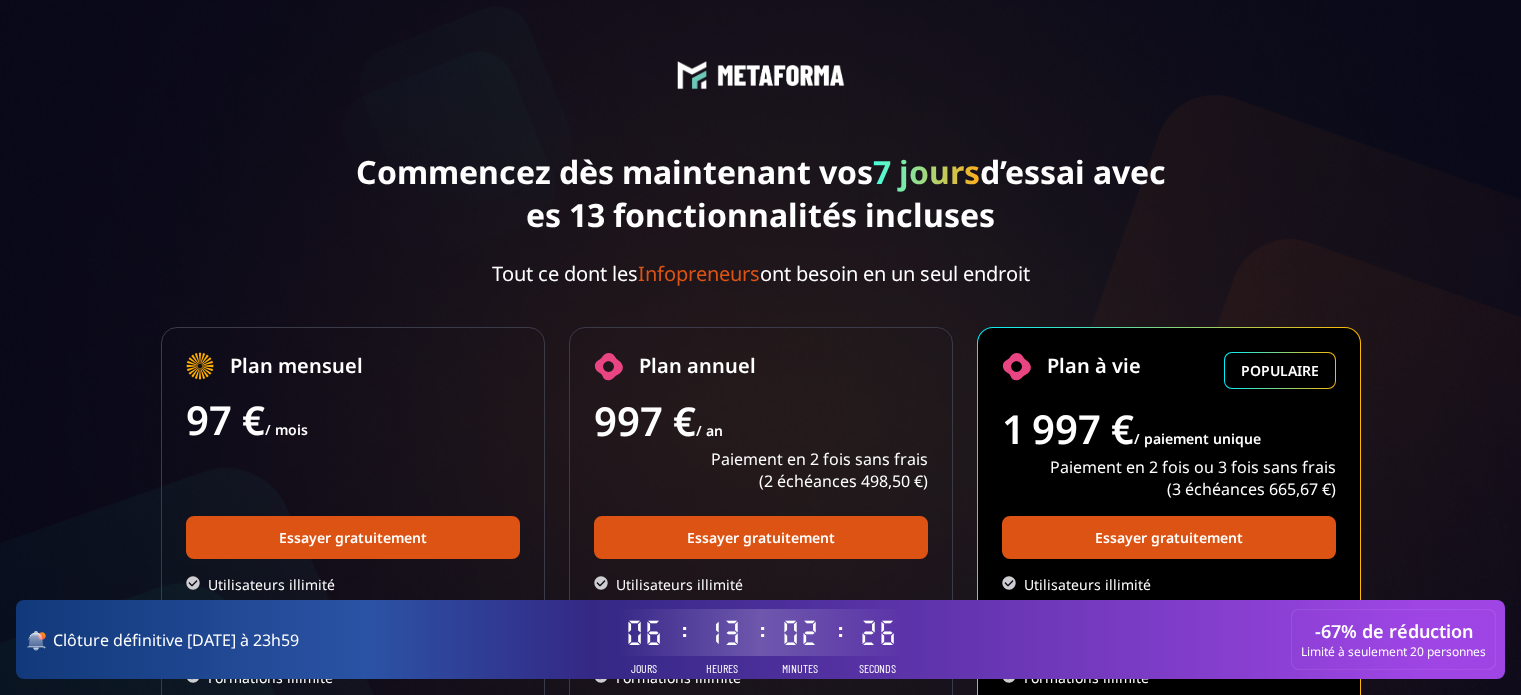 scroll, scrollTop: 0, scrollLeft: 0, axis: both 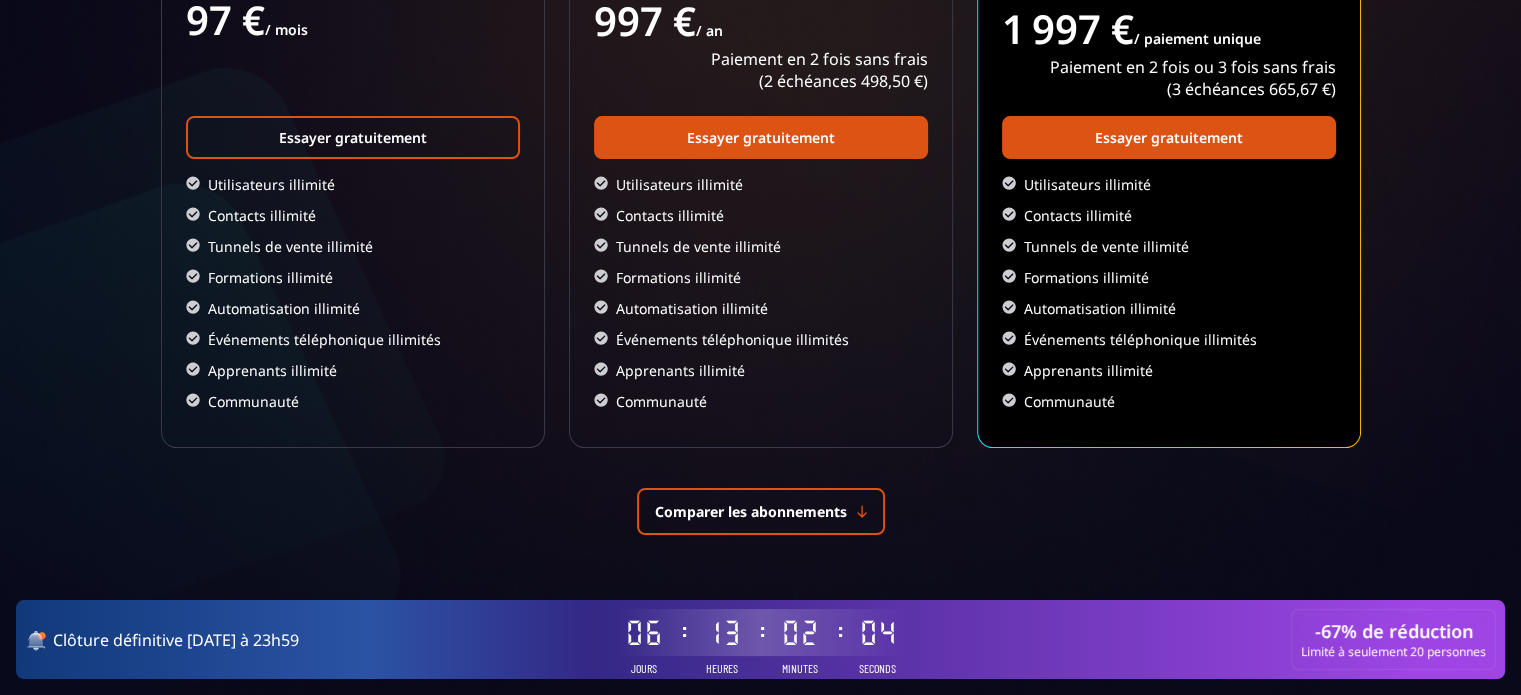 click on "Essayer gratuitement" at bounding box center [353, 137] 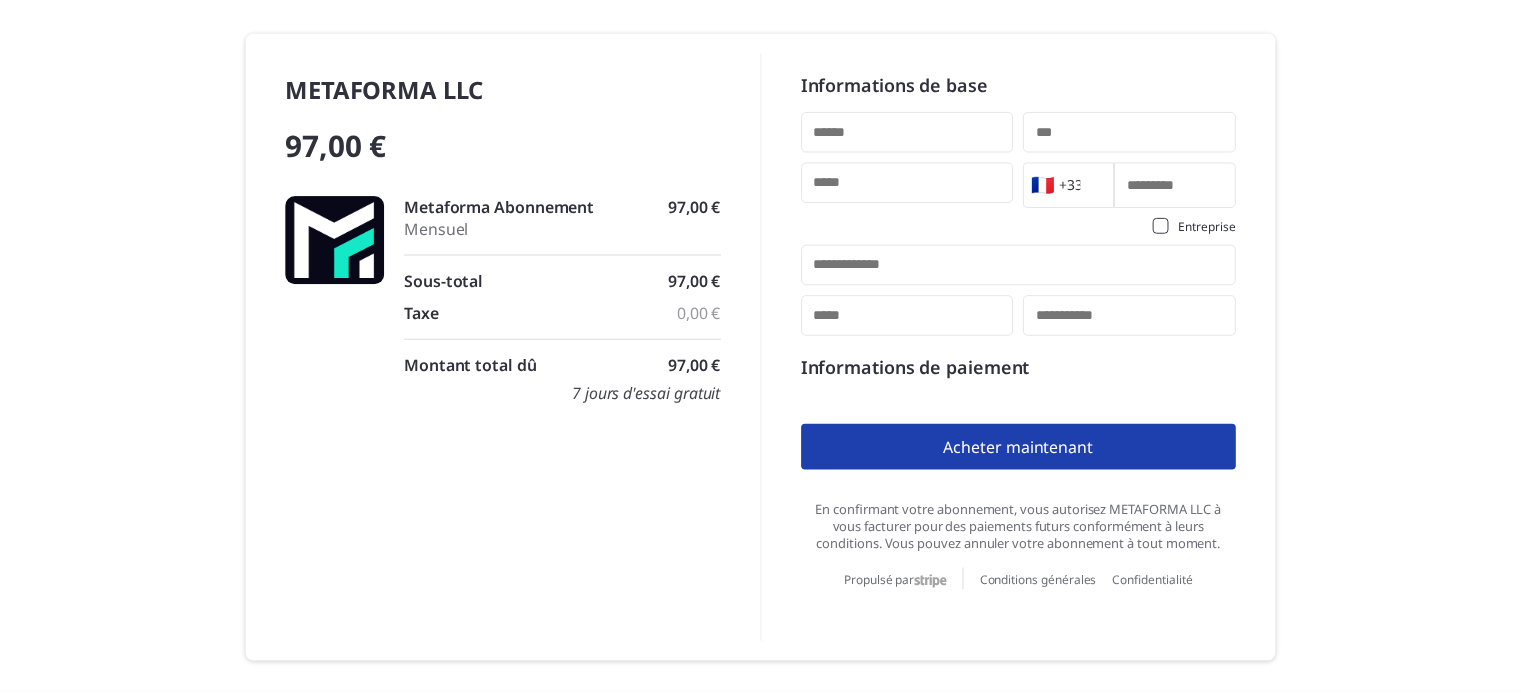 scroll, scrollTop: 0, scrollLeft: 0, axis: both 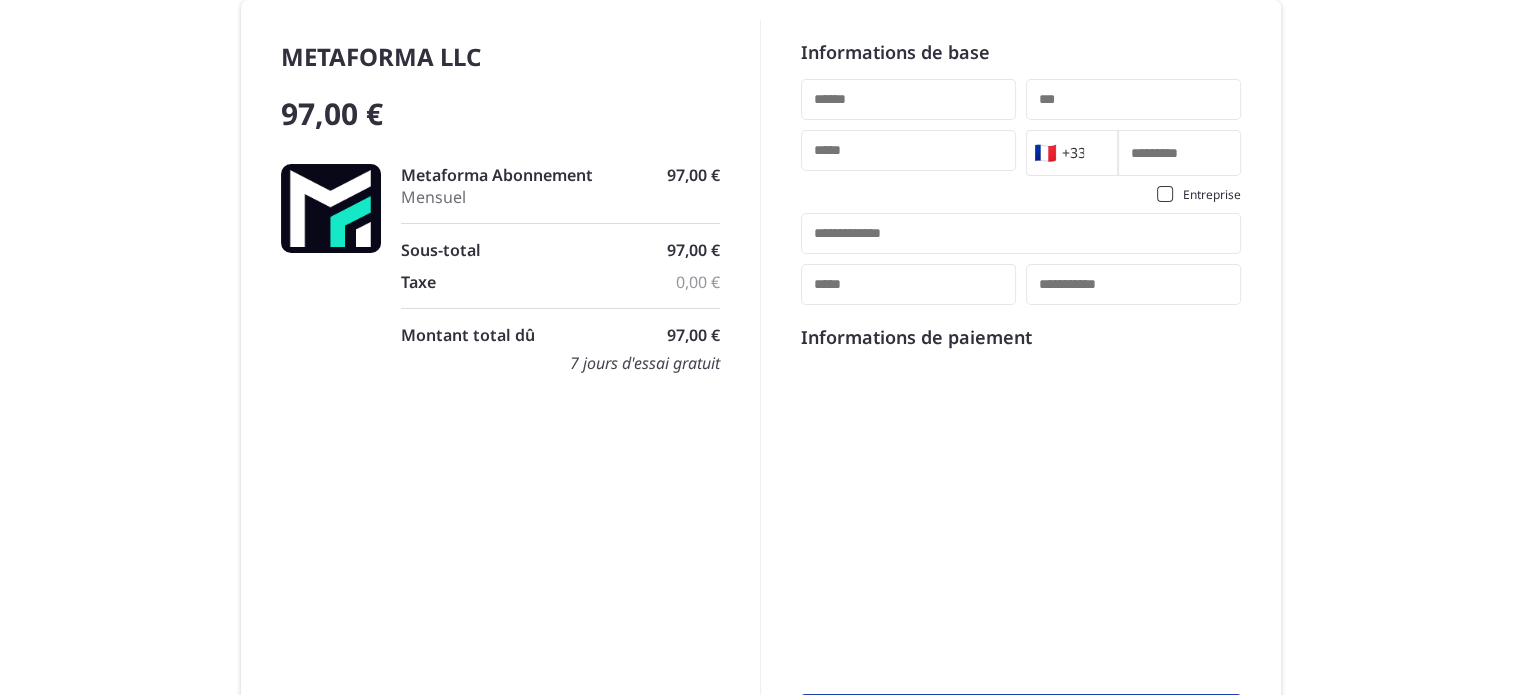 click at bounding box center [908, 99] 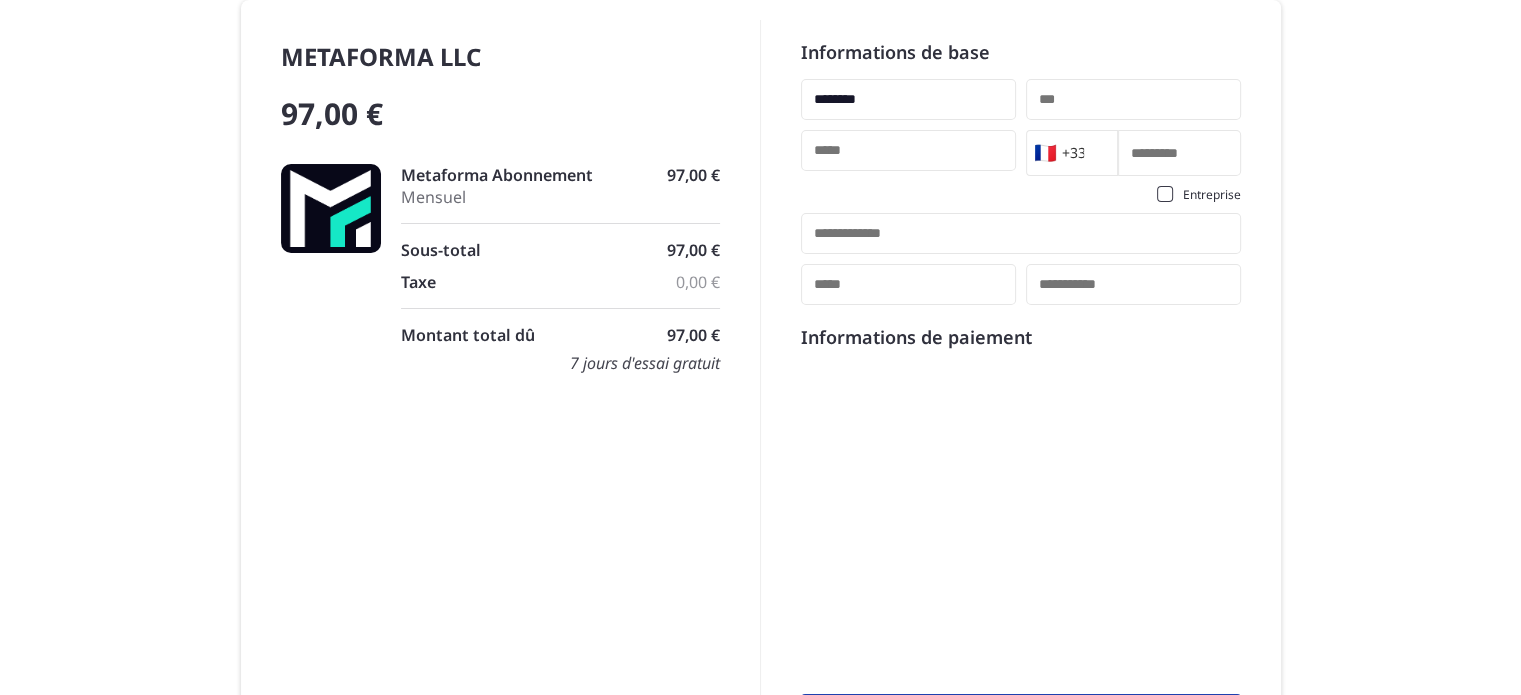 type on "********" 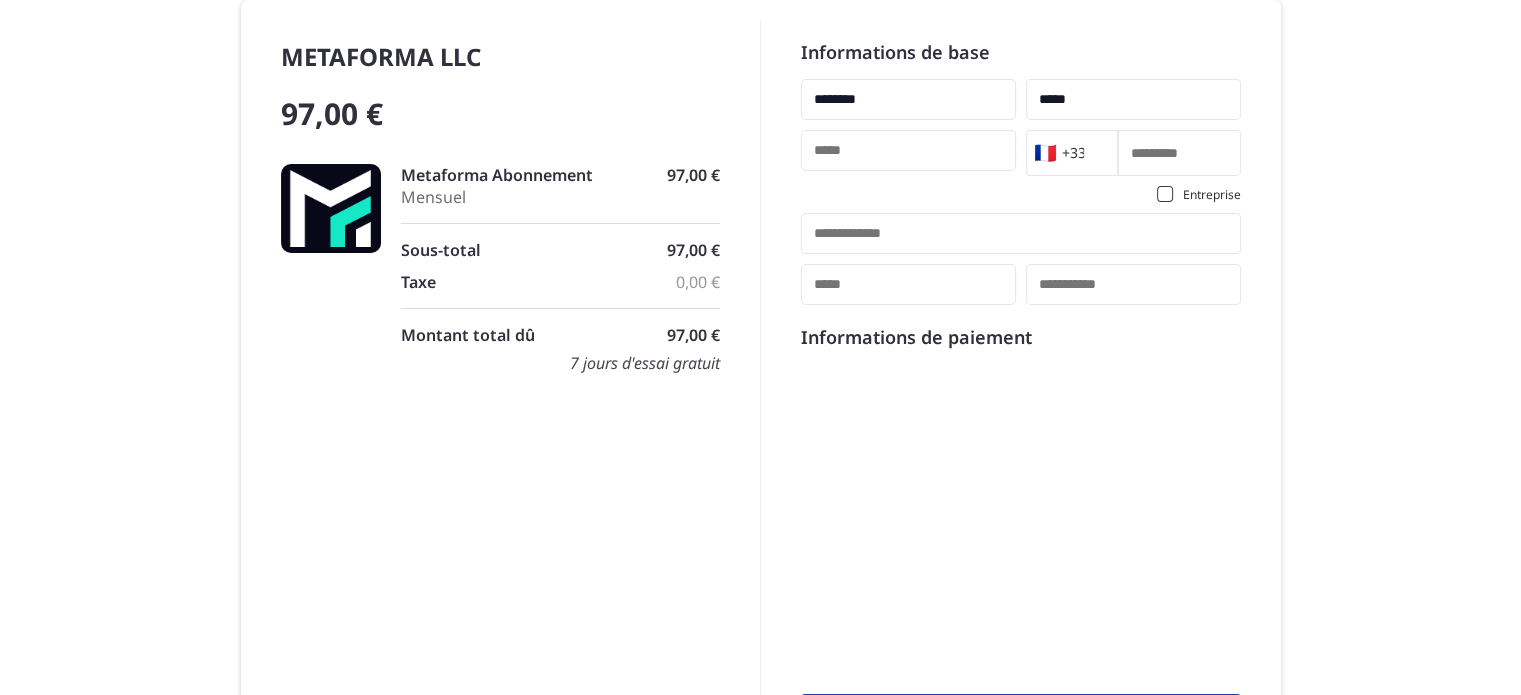type on "*****" 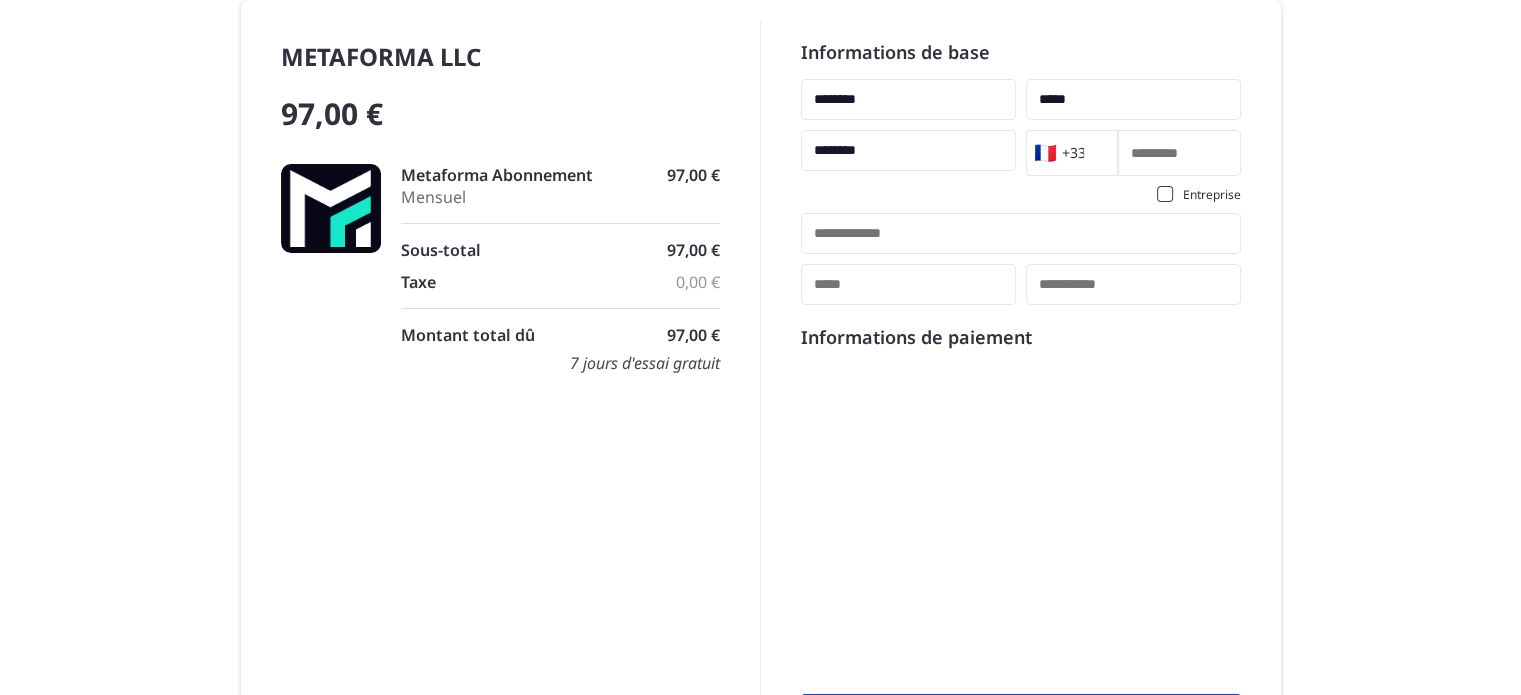 type on "**********" 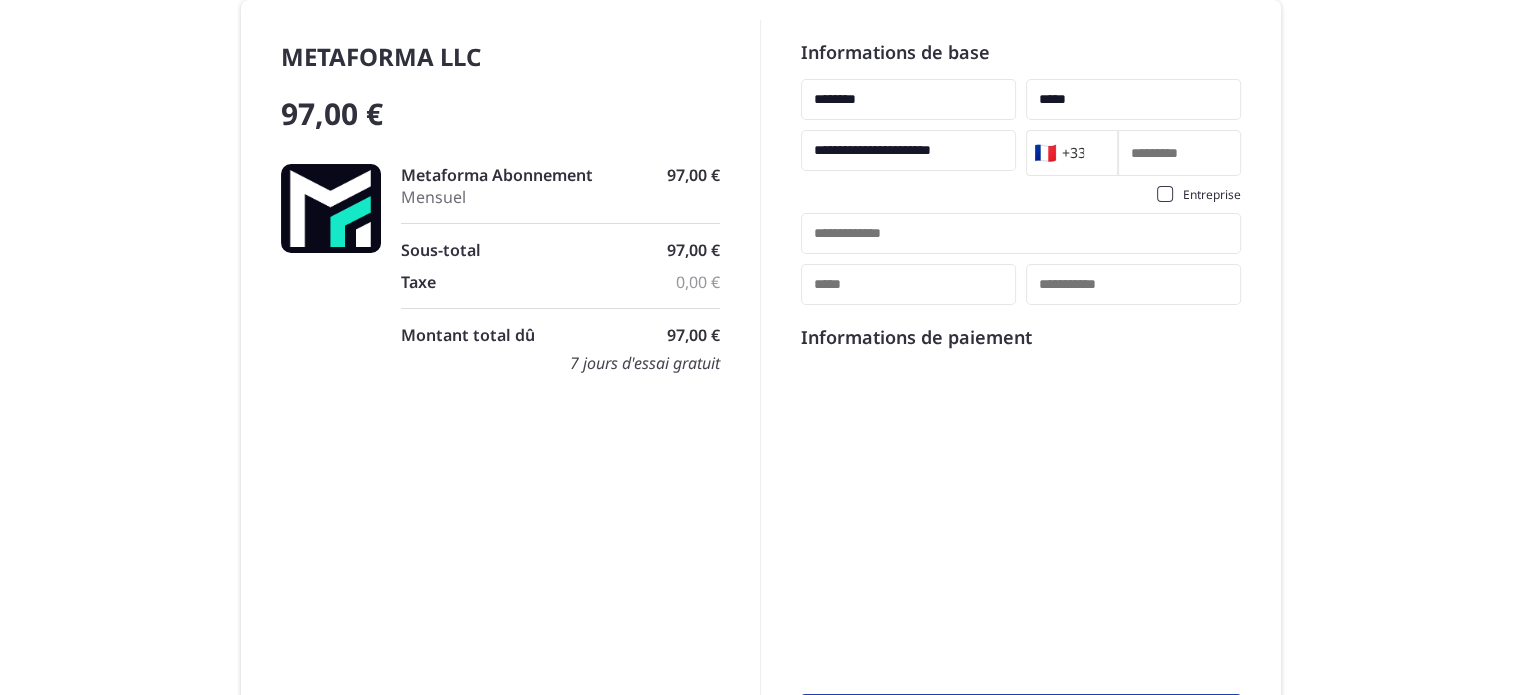 click at bounding box center [1179, 153] 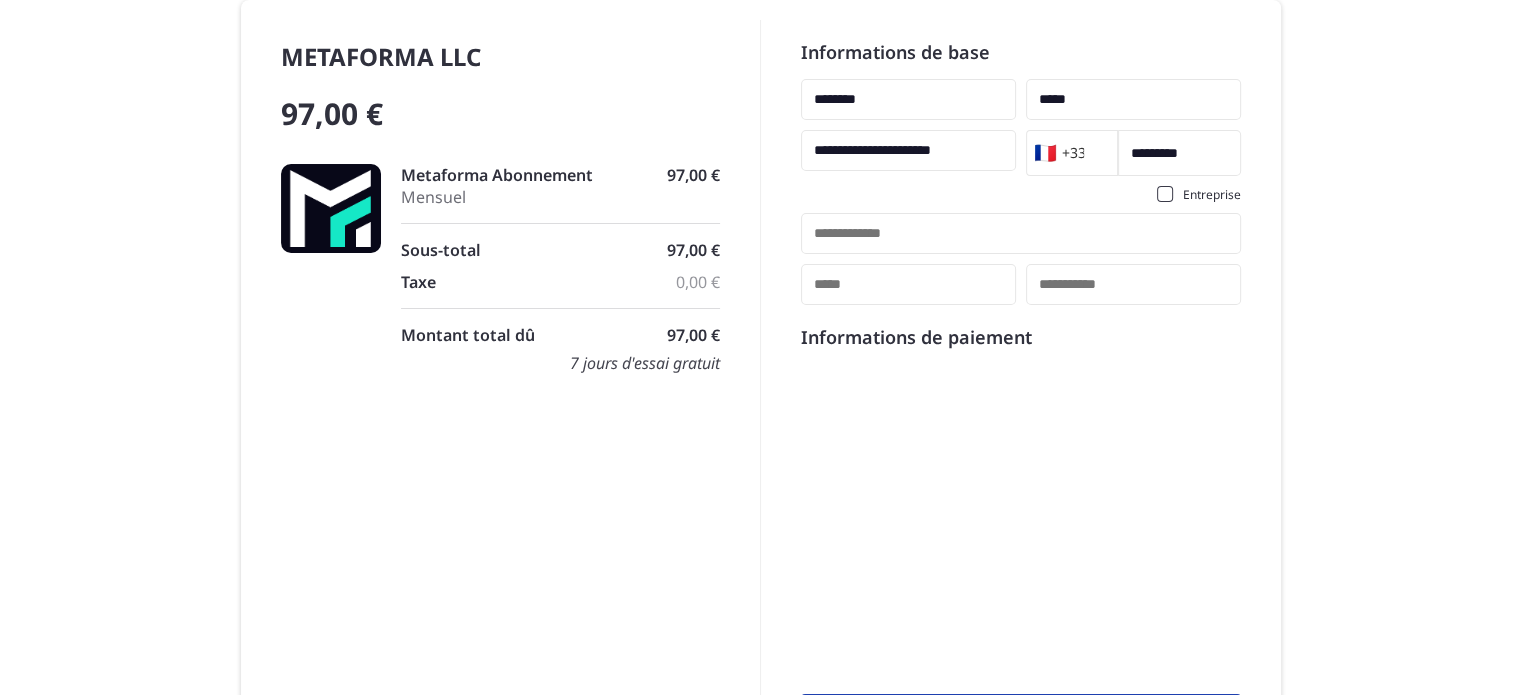 type on "*********" 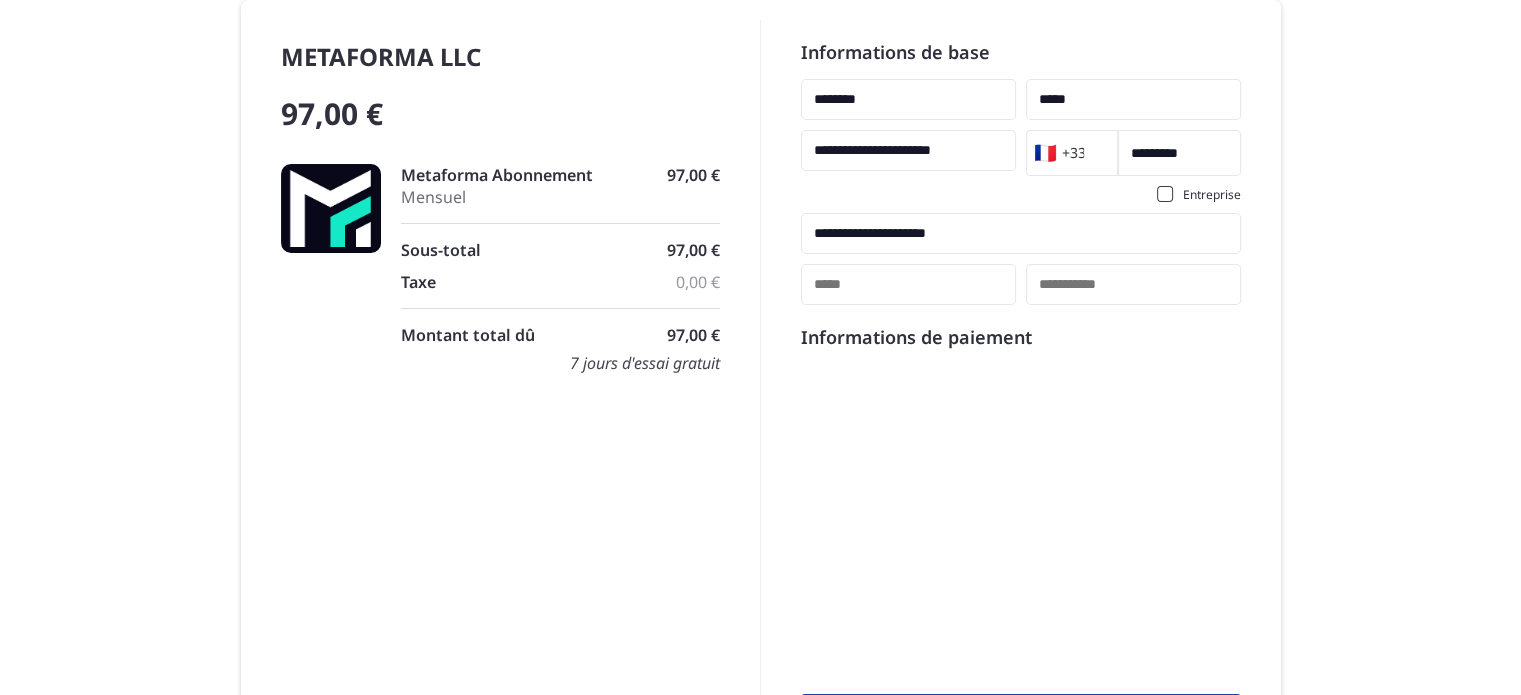 type on "*****" 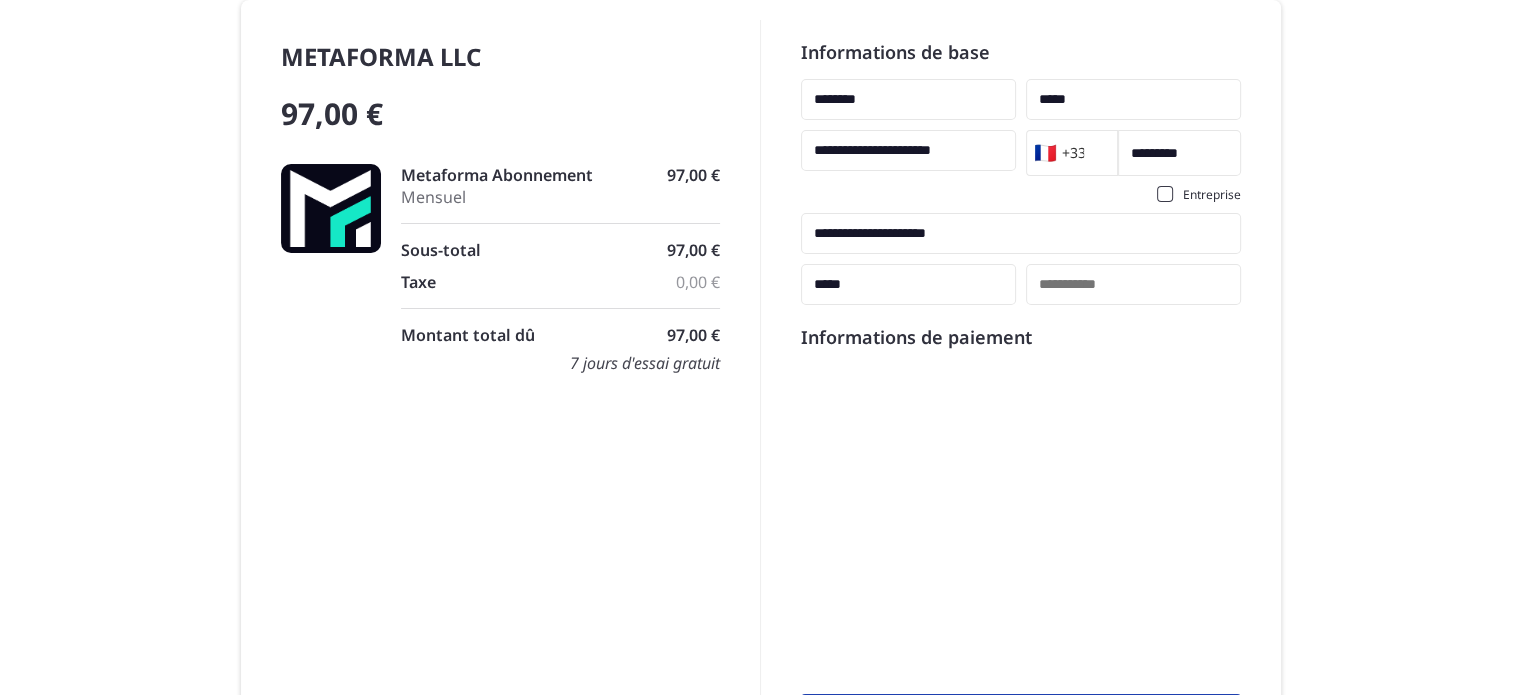 type on "*****" 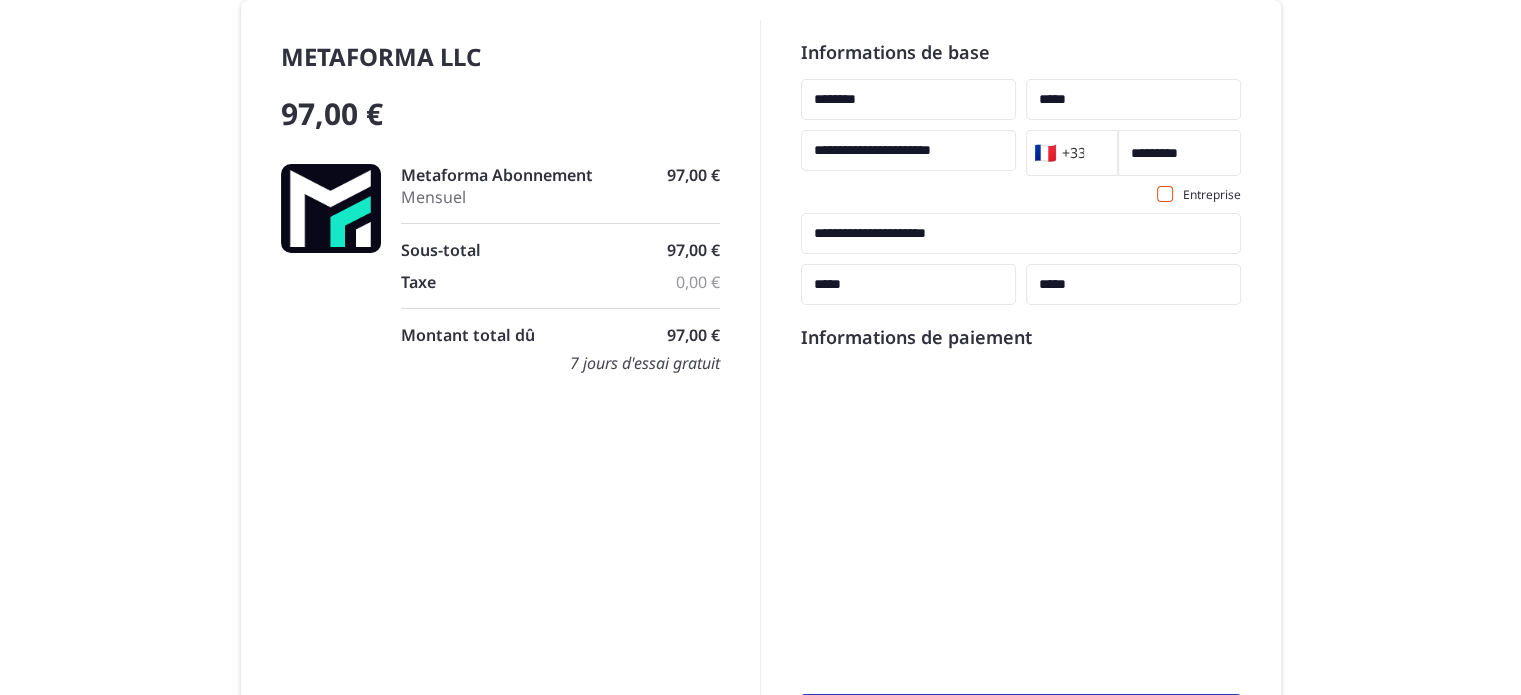 click at bounding box center (1165, 194) 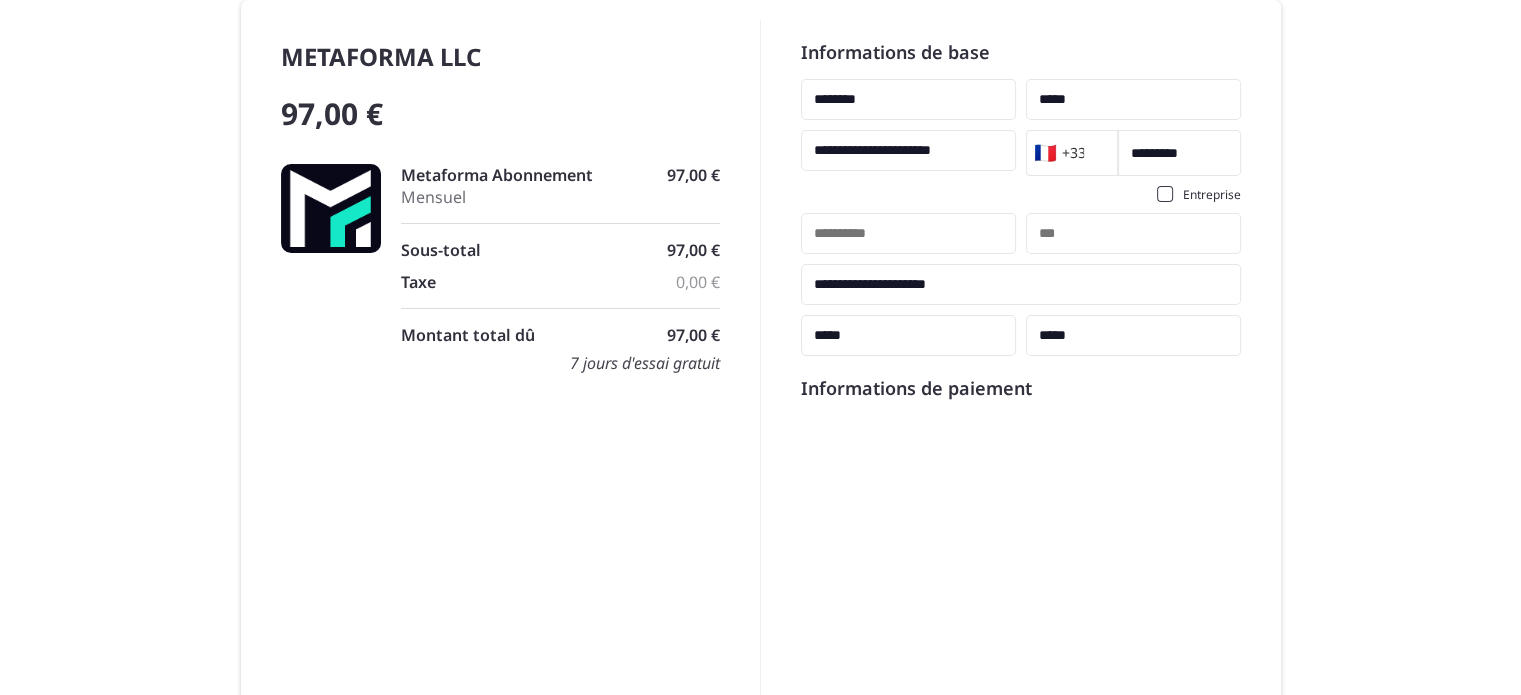 click at bounding box center [1133, 233] 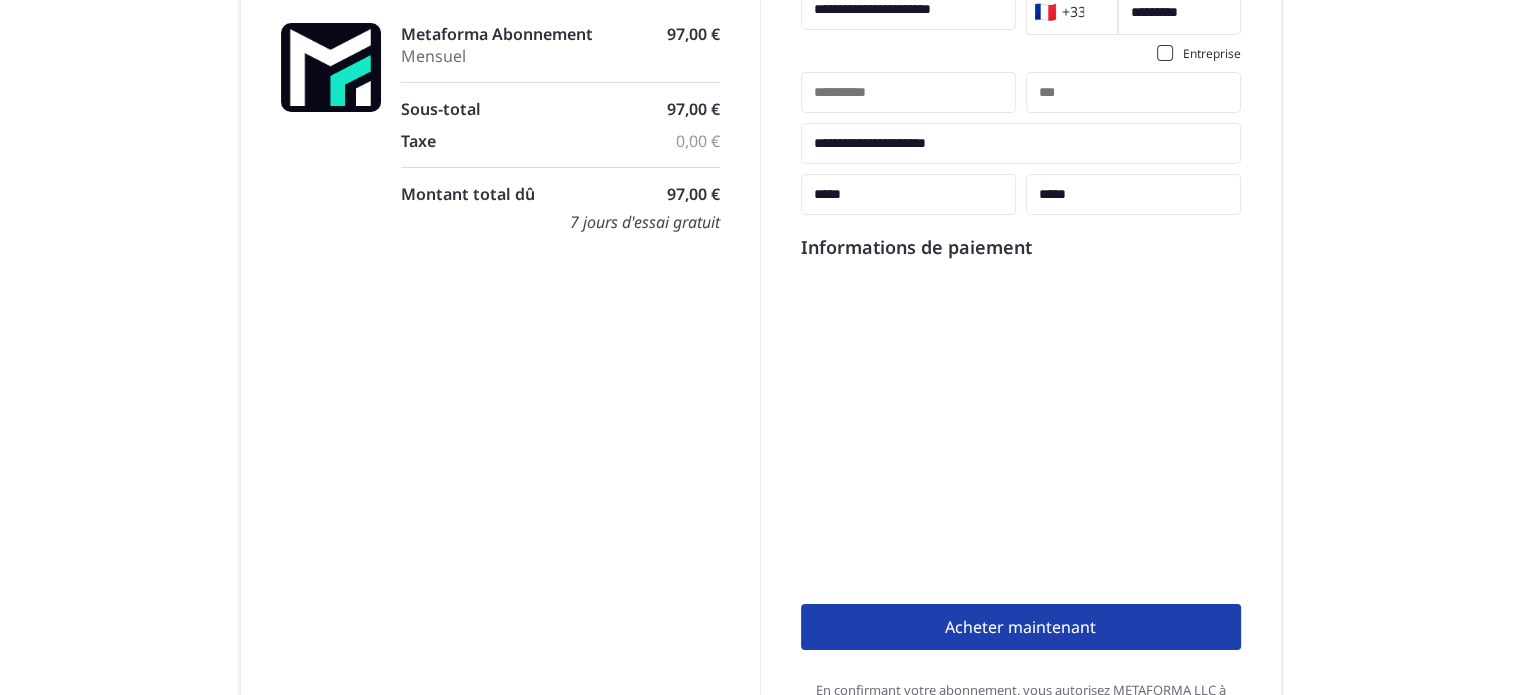 scroll, scrollTop: 149, scrollLeft: 0, axis: vertical 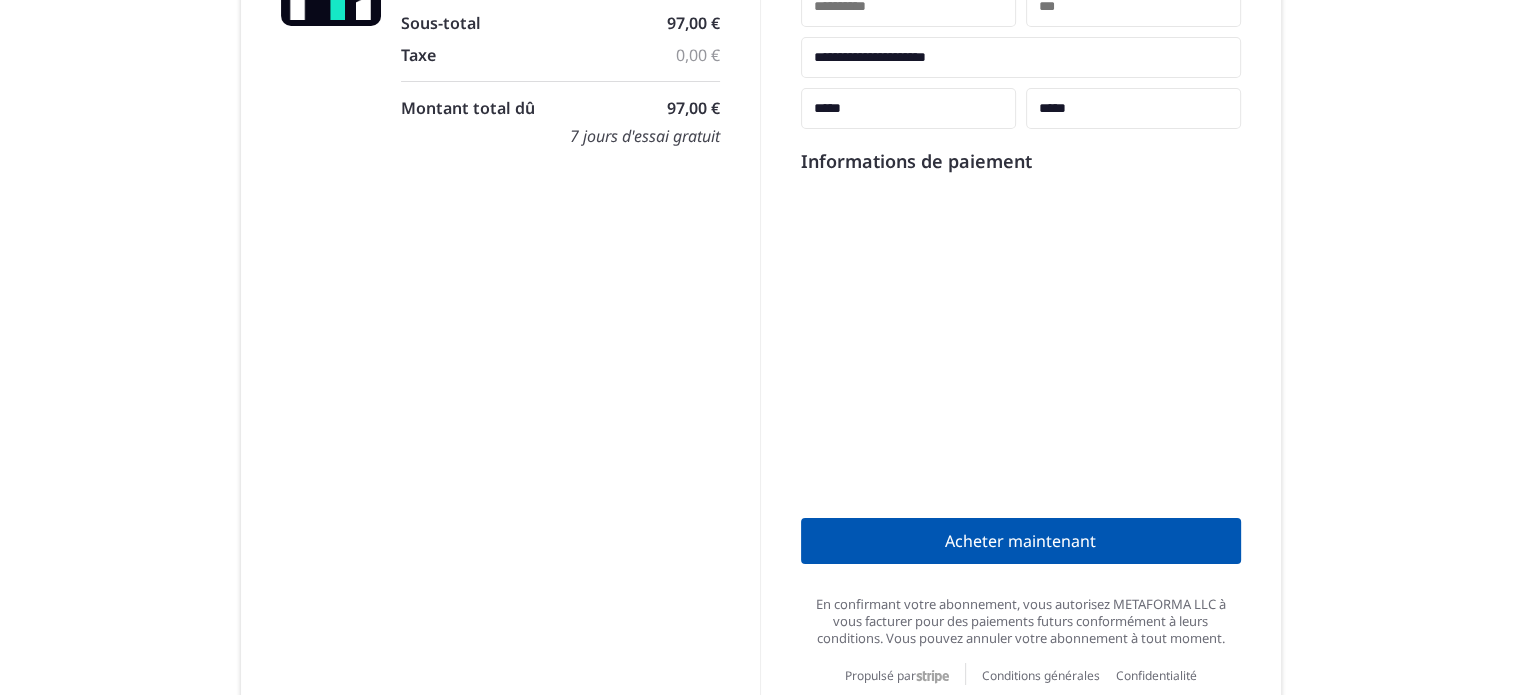 click on "Acheter maintenant" at bounding box center [1021, 541] 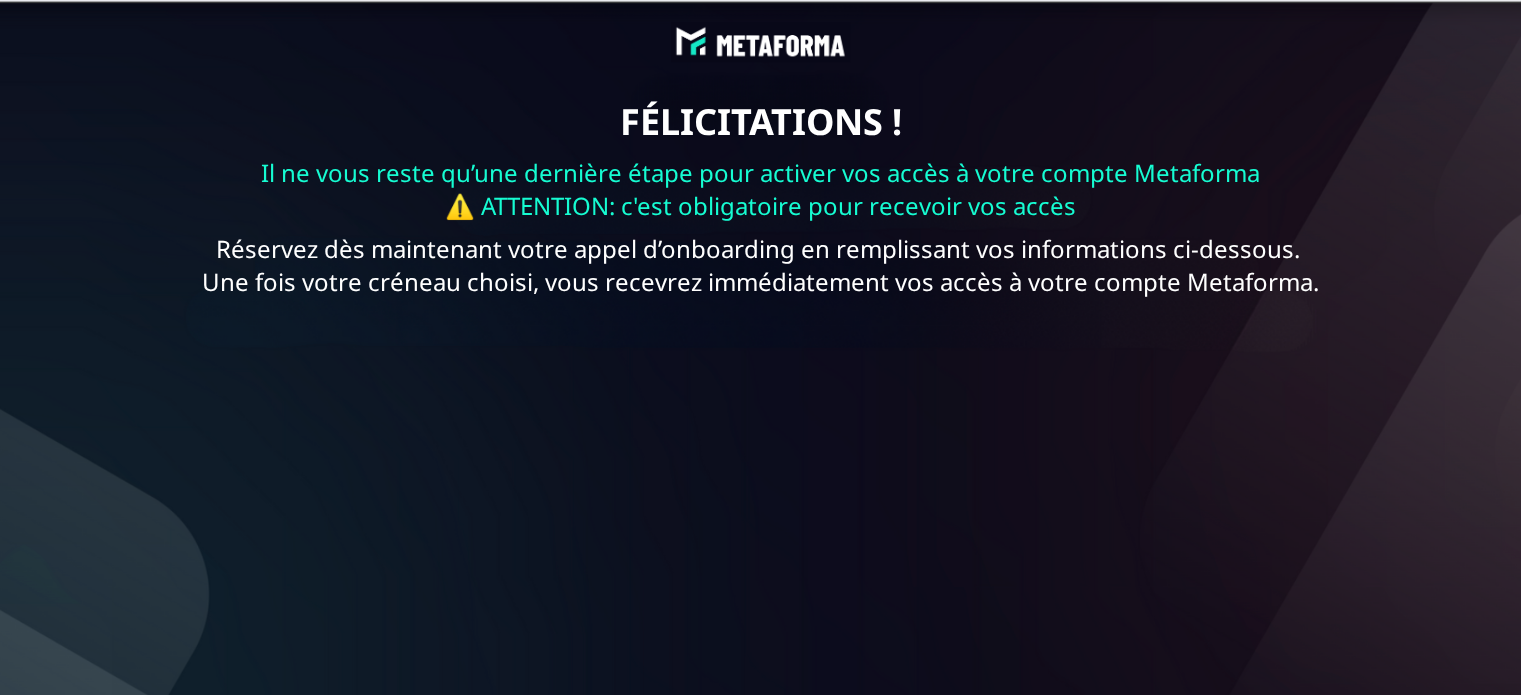 scroll, scrollTop: 0, scrollLeft: 0, axis: both 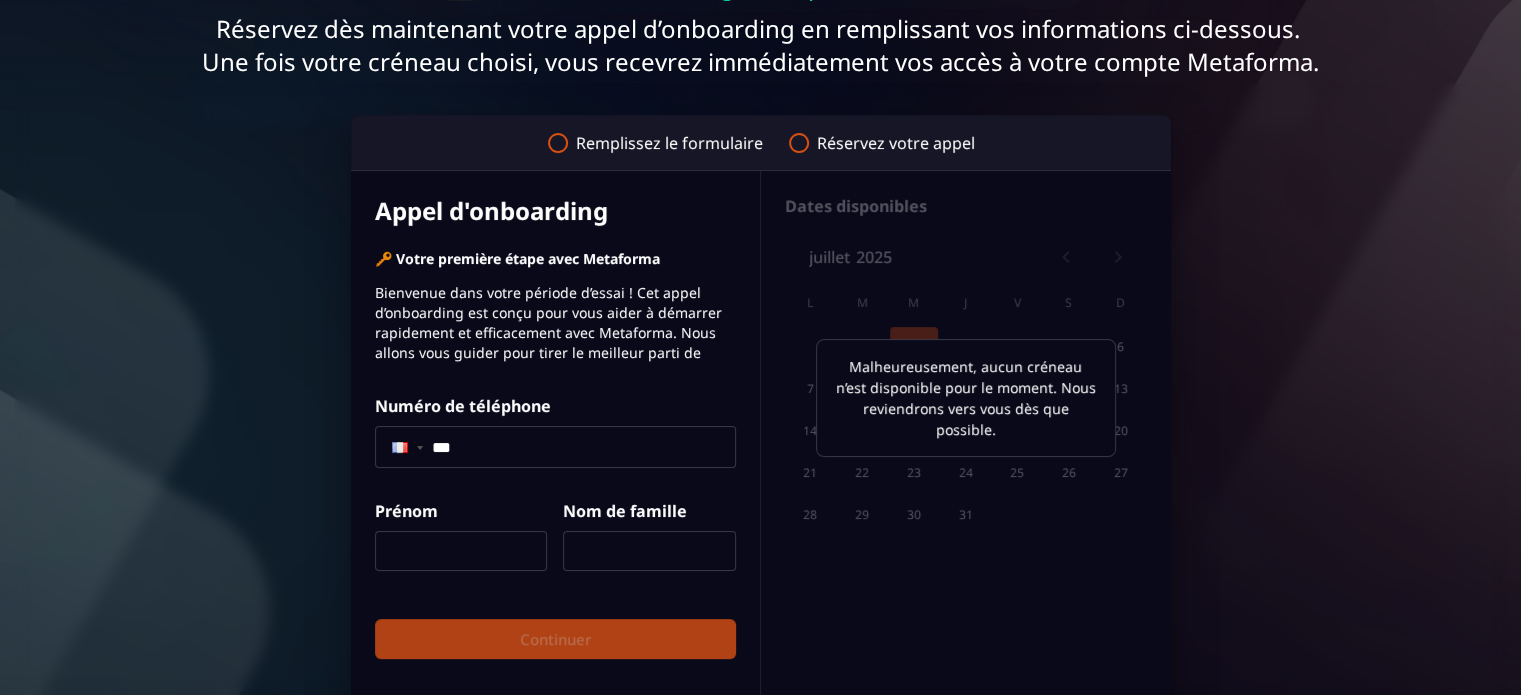 click on "***" 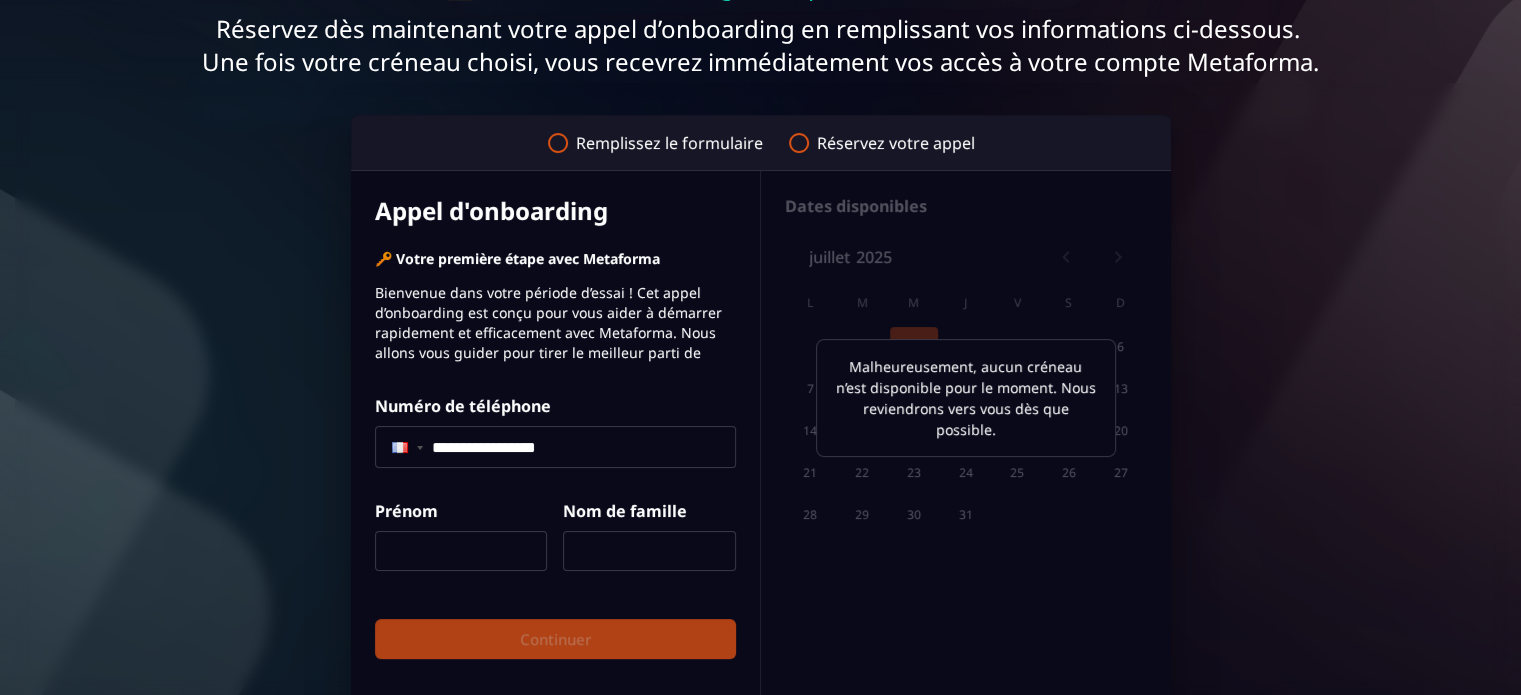 type on "**********" 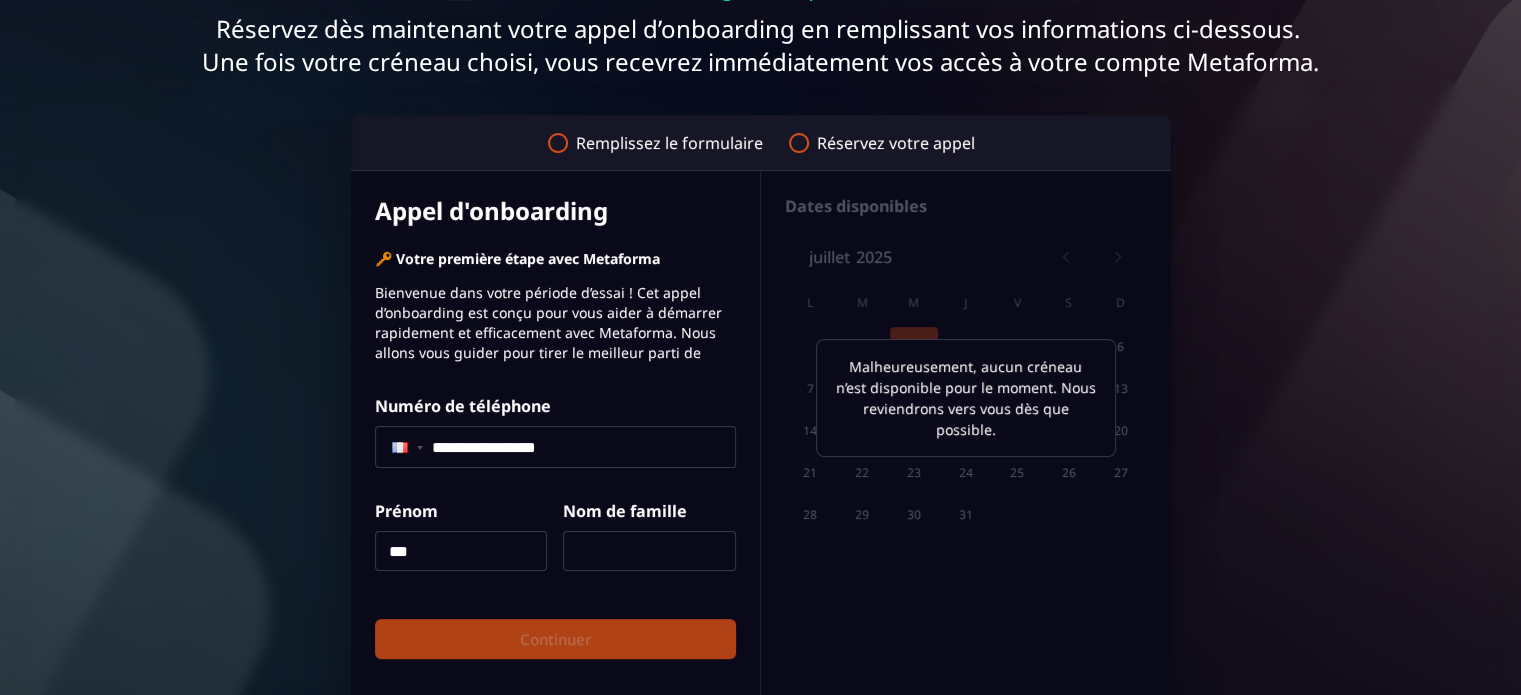 type on "********" 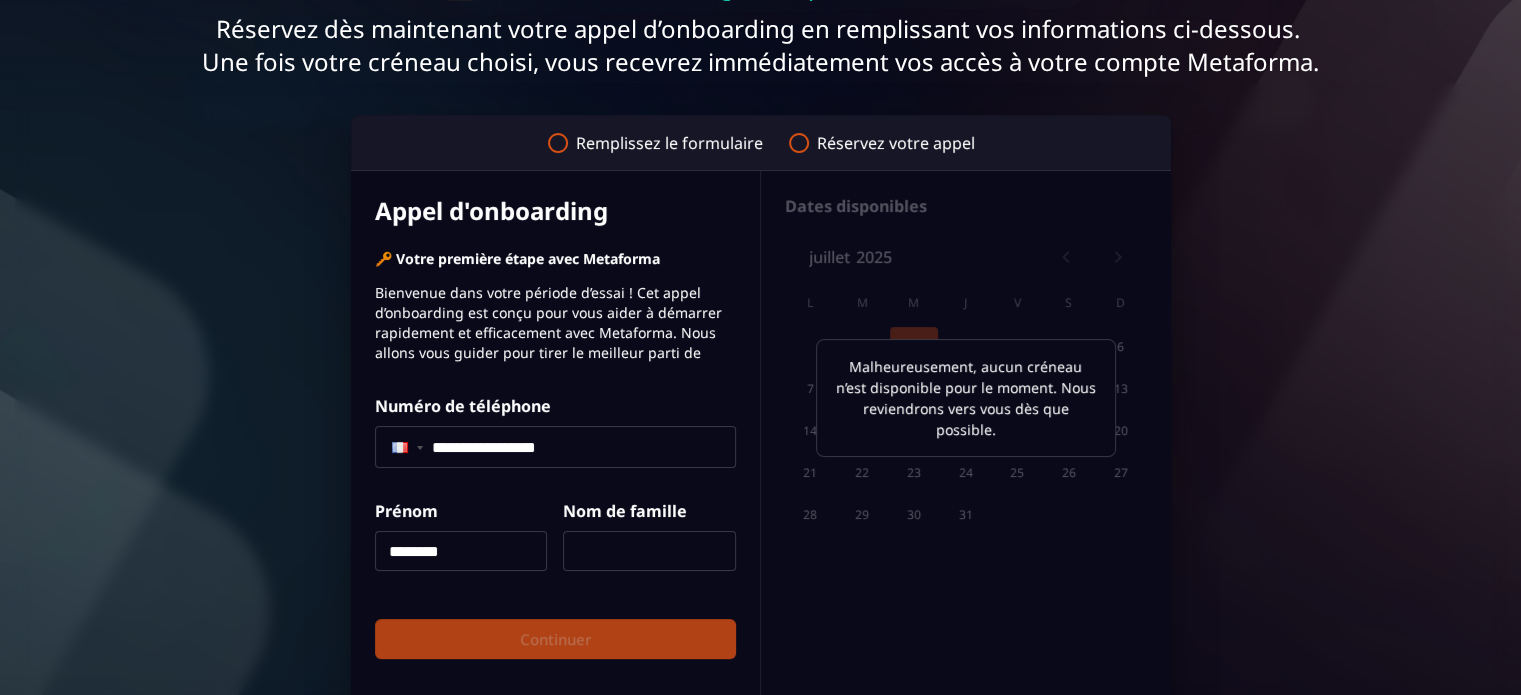 click at bounding box center [649, 550] 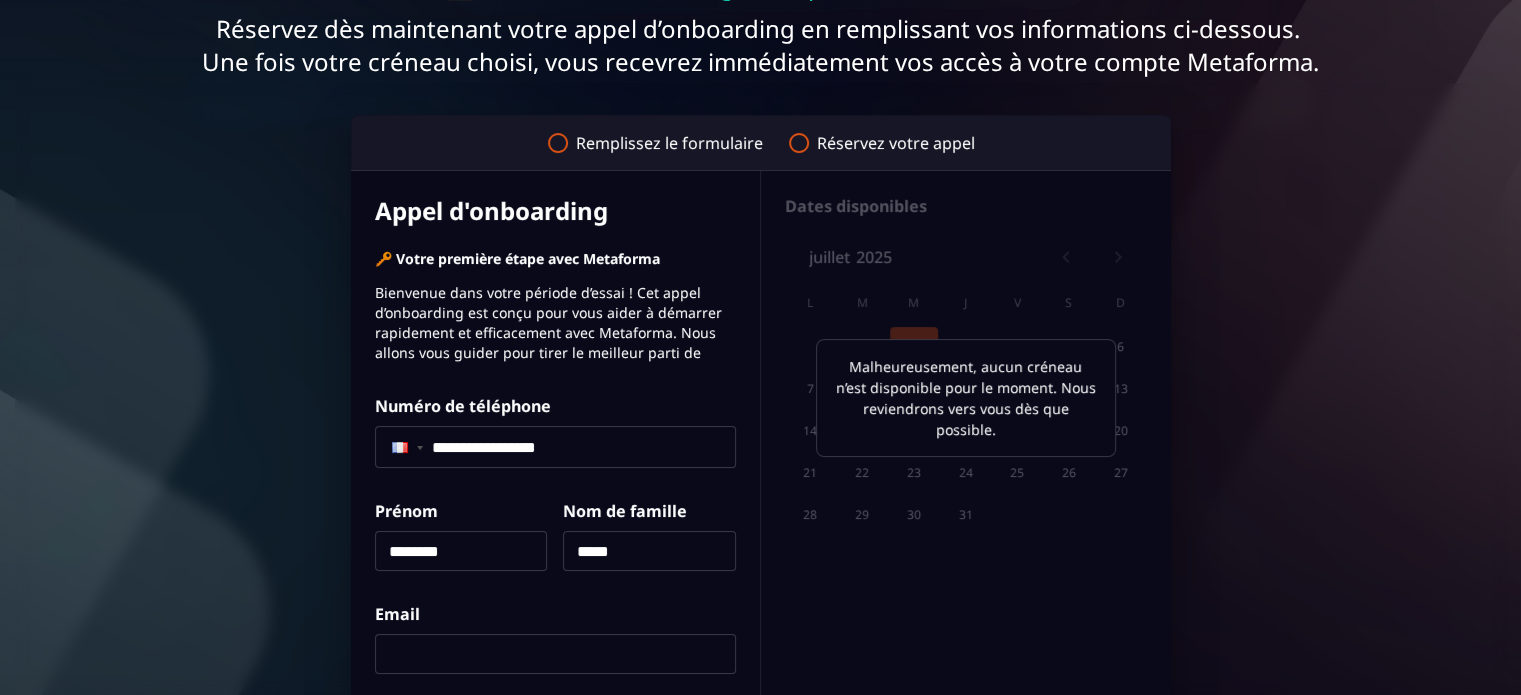 type on "*****" 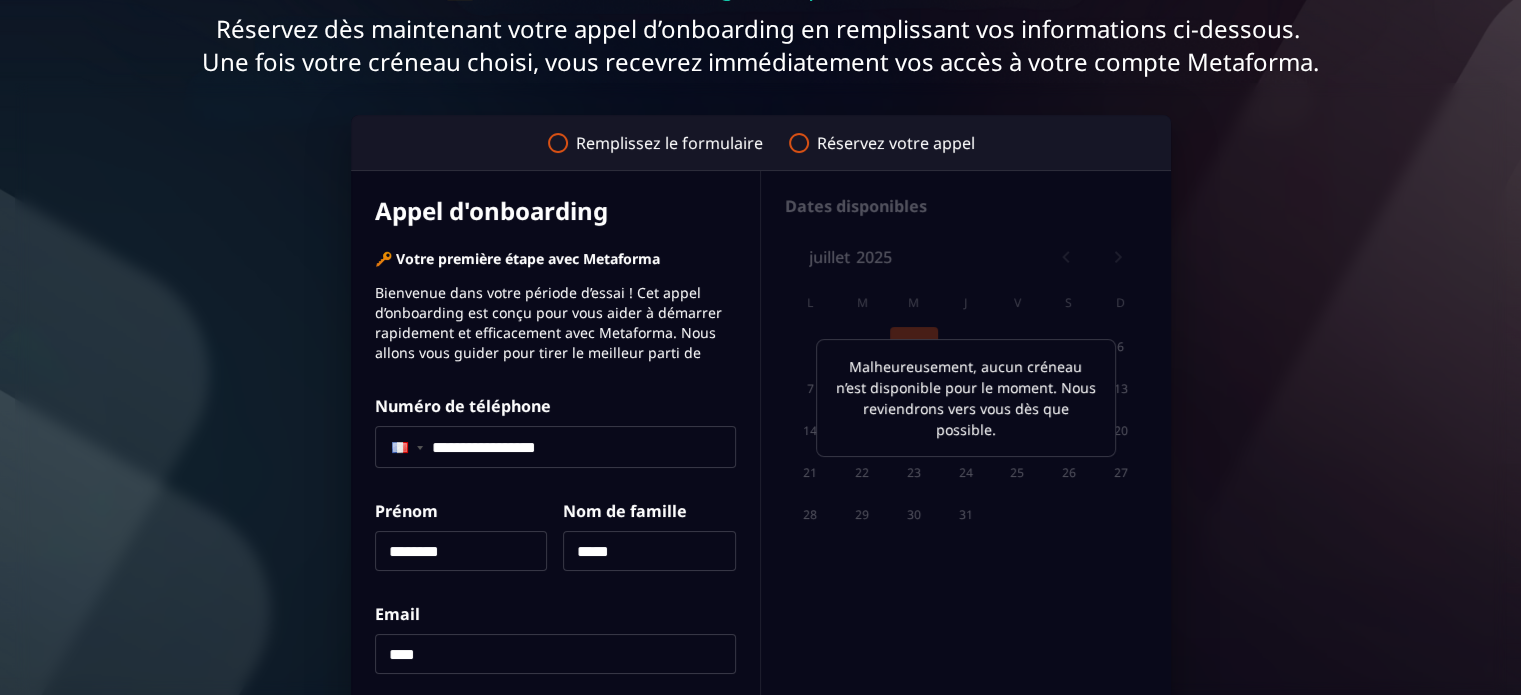 type on "**********" 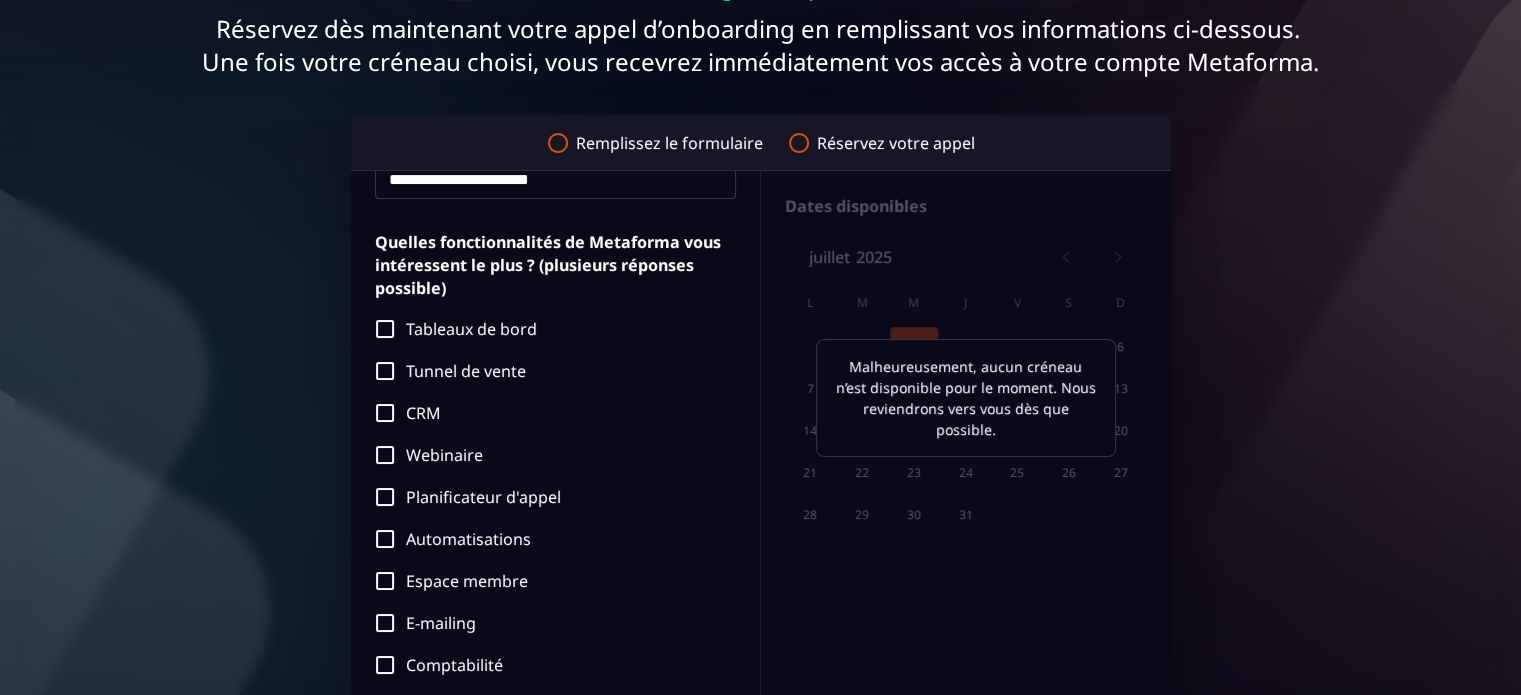 scroll, scrollTop: 502, scrollLeft: 0, axis: vertical 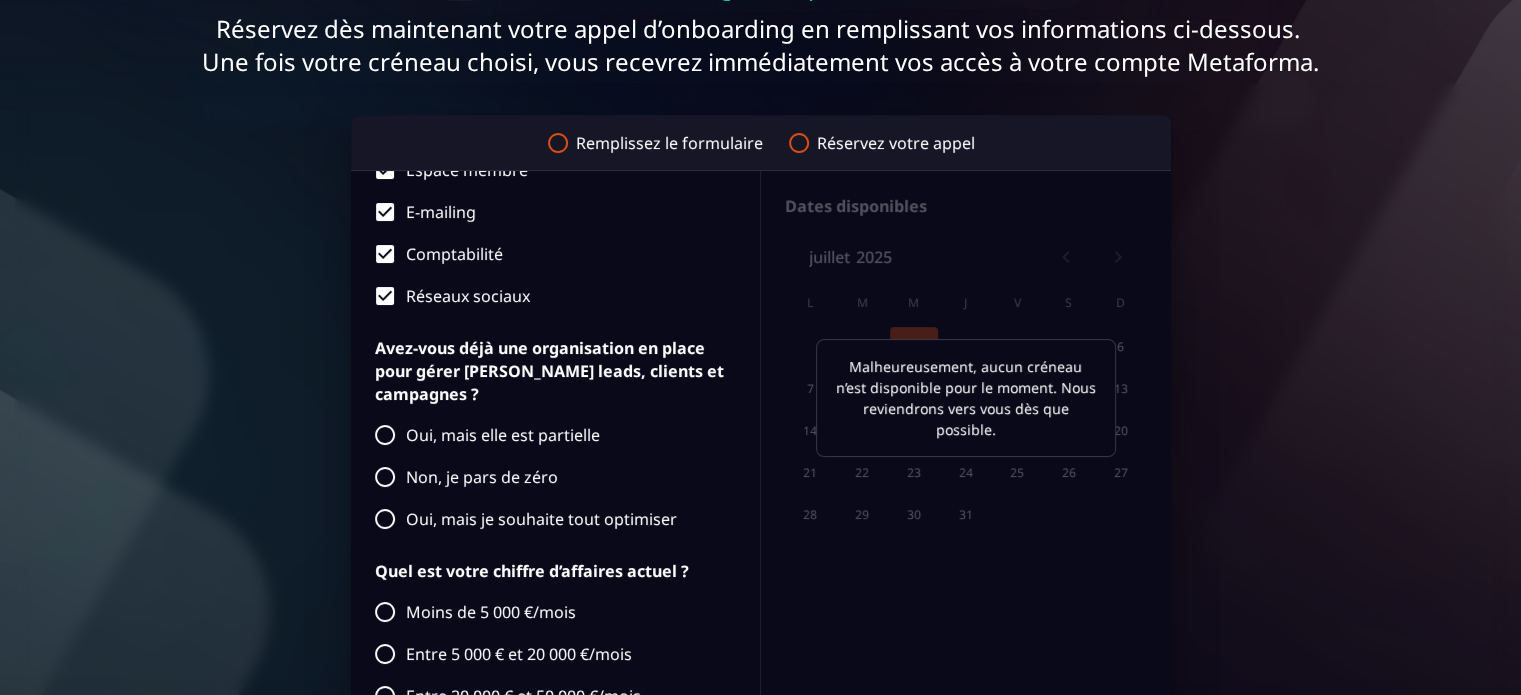 click on "**********" at bounding box center (556, 482) 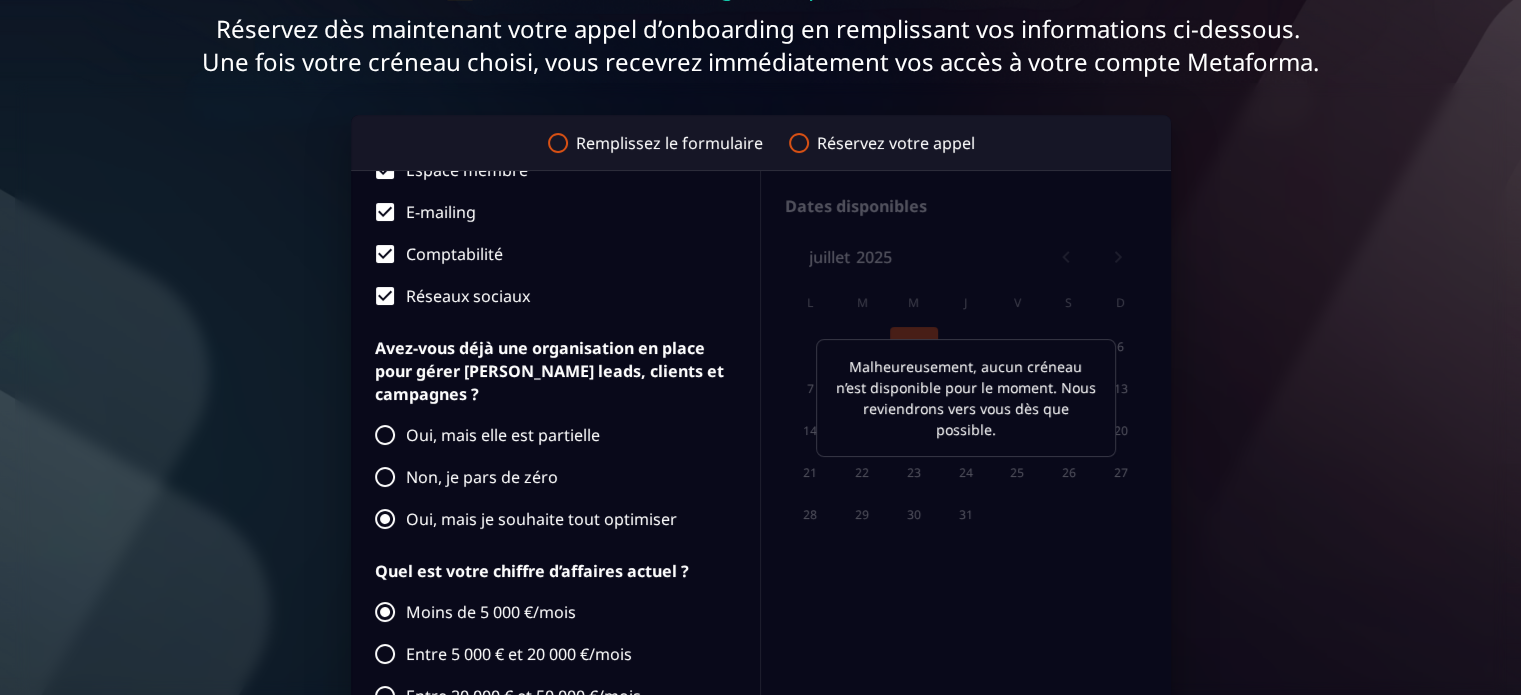 scroll, scrollTop: 339, scrollLeft: 0, axis: vertical 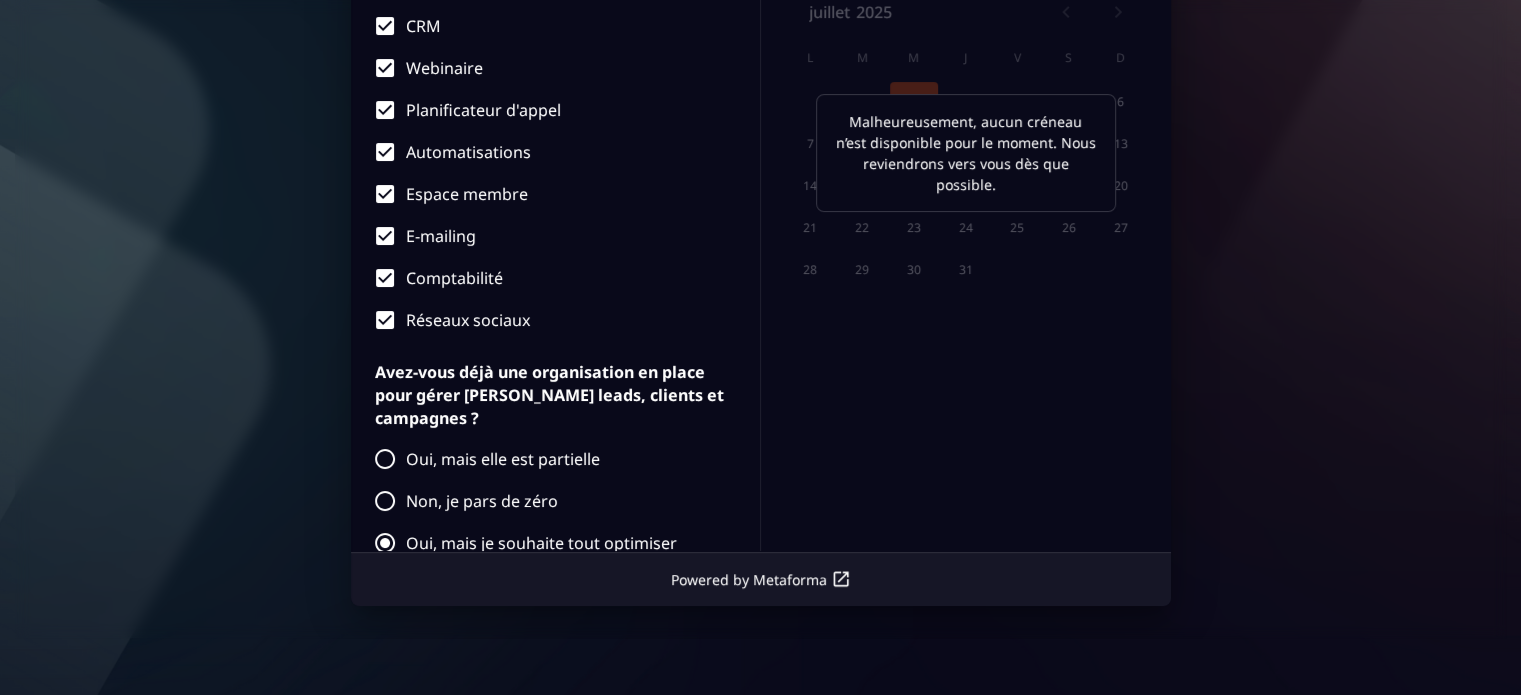 click on "Powered by Metaforma" at bounding box center (761, 579) 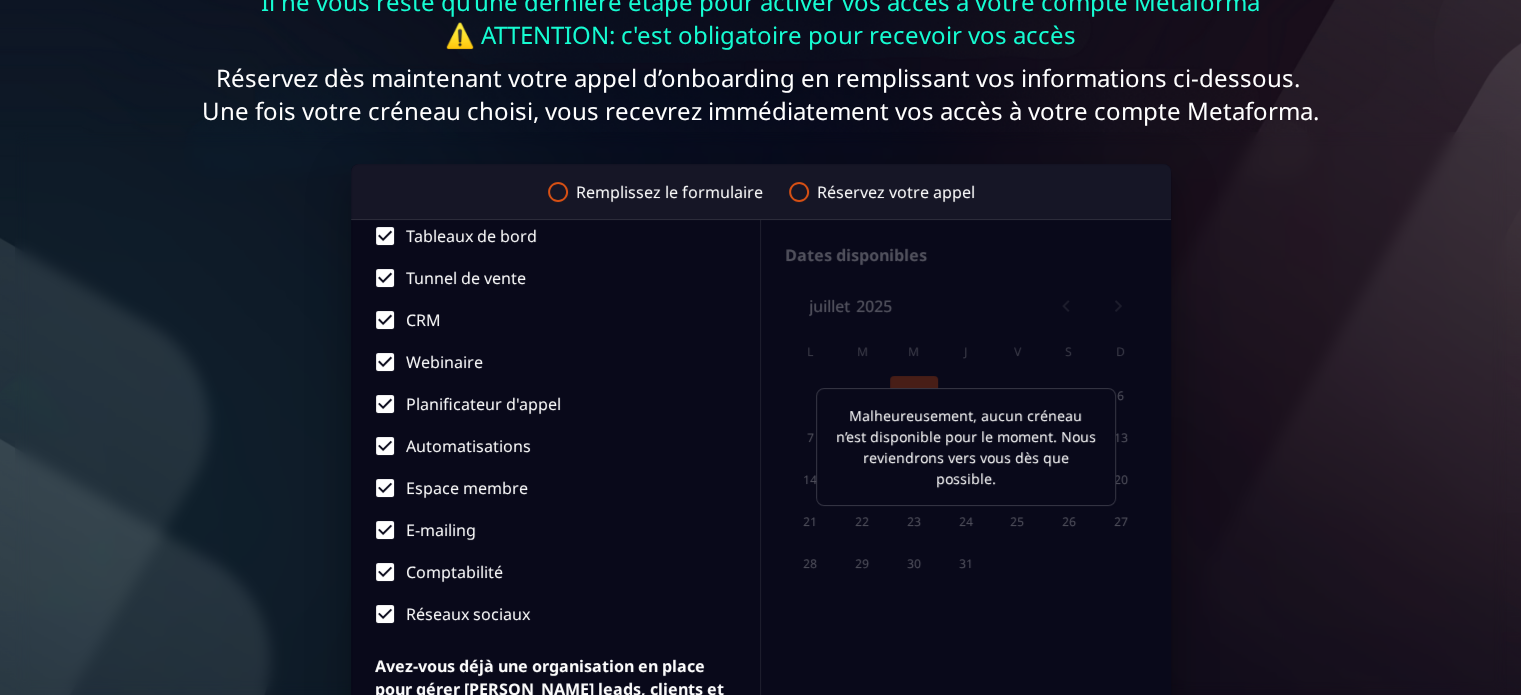 scroll, scrollTop: 169, scrollLeft: 0, axis: vertical 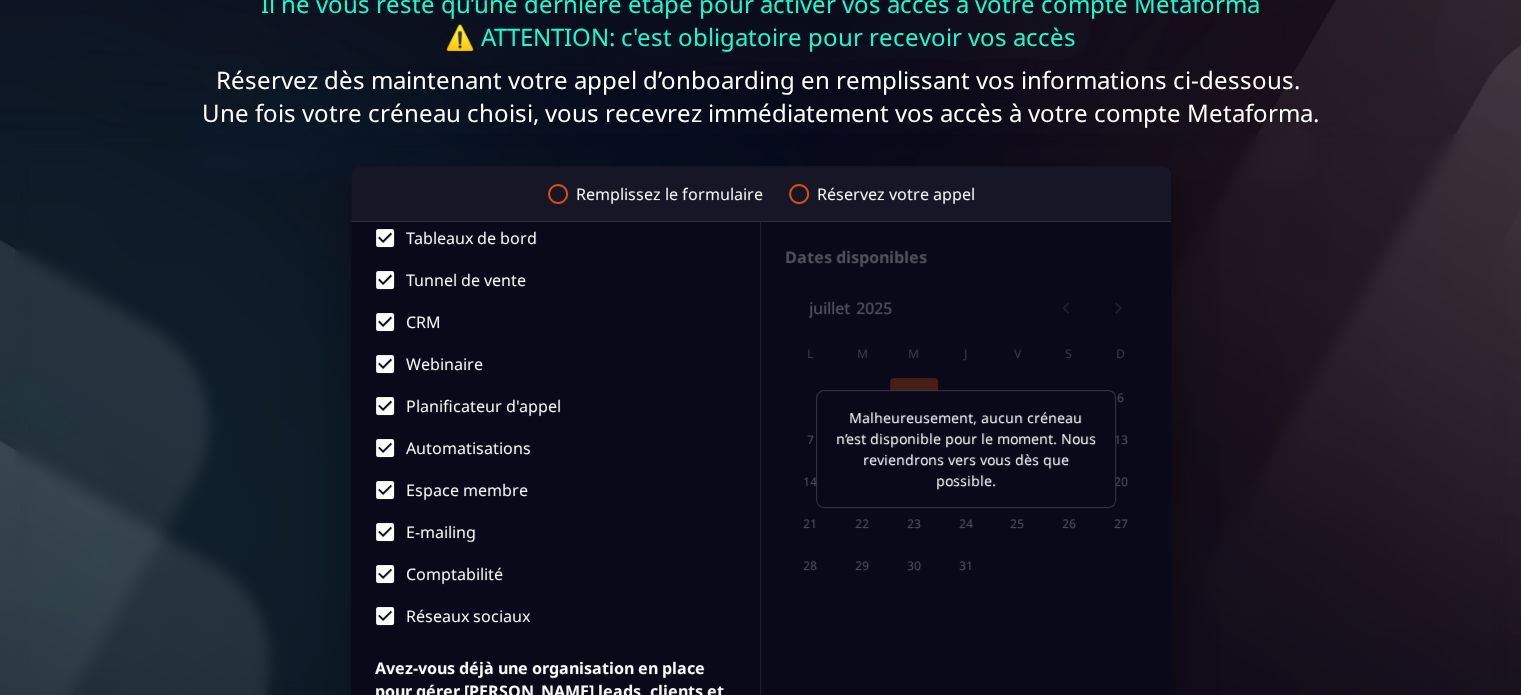 click on "Remplissez le formulaire Réservez votre appel" at bounding box center (761, 193) 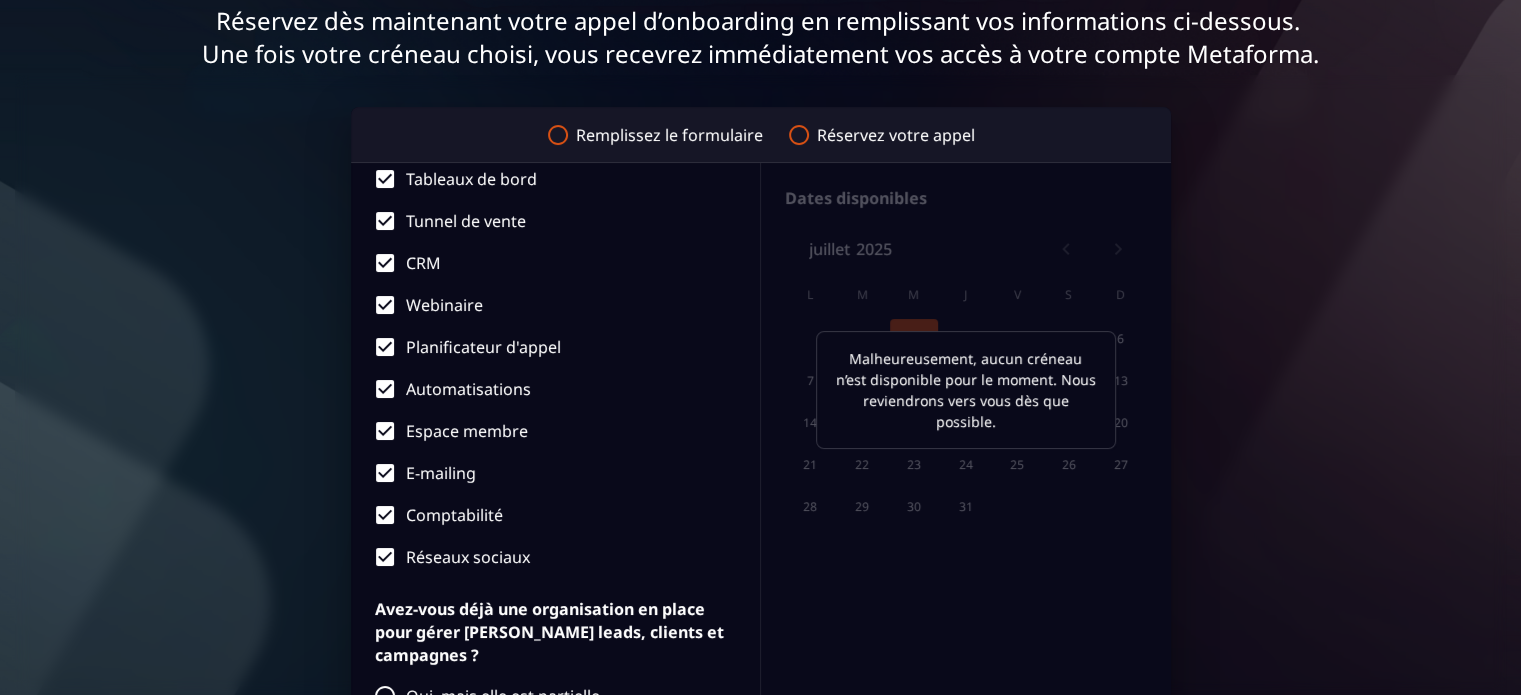 scroll, scrollTop: 465, scrollLeft: 0, axis: vertical 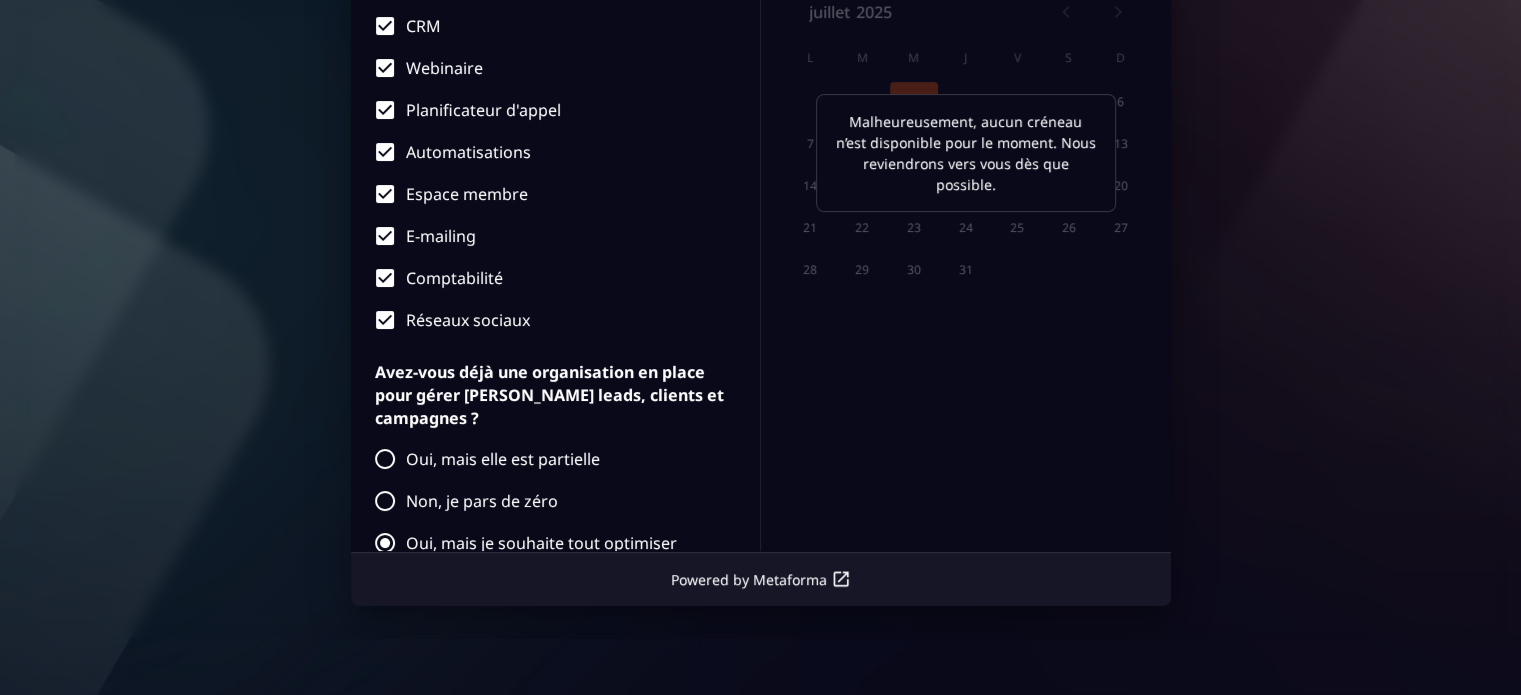 drag, startPoint x: 1535, startPoint y: 200, endPoint x: 1471, endPoint y: 621, distance: 425.83682 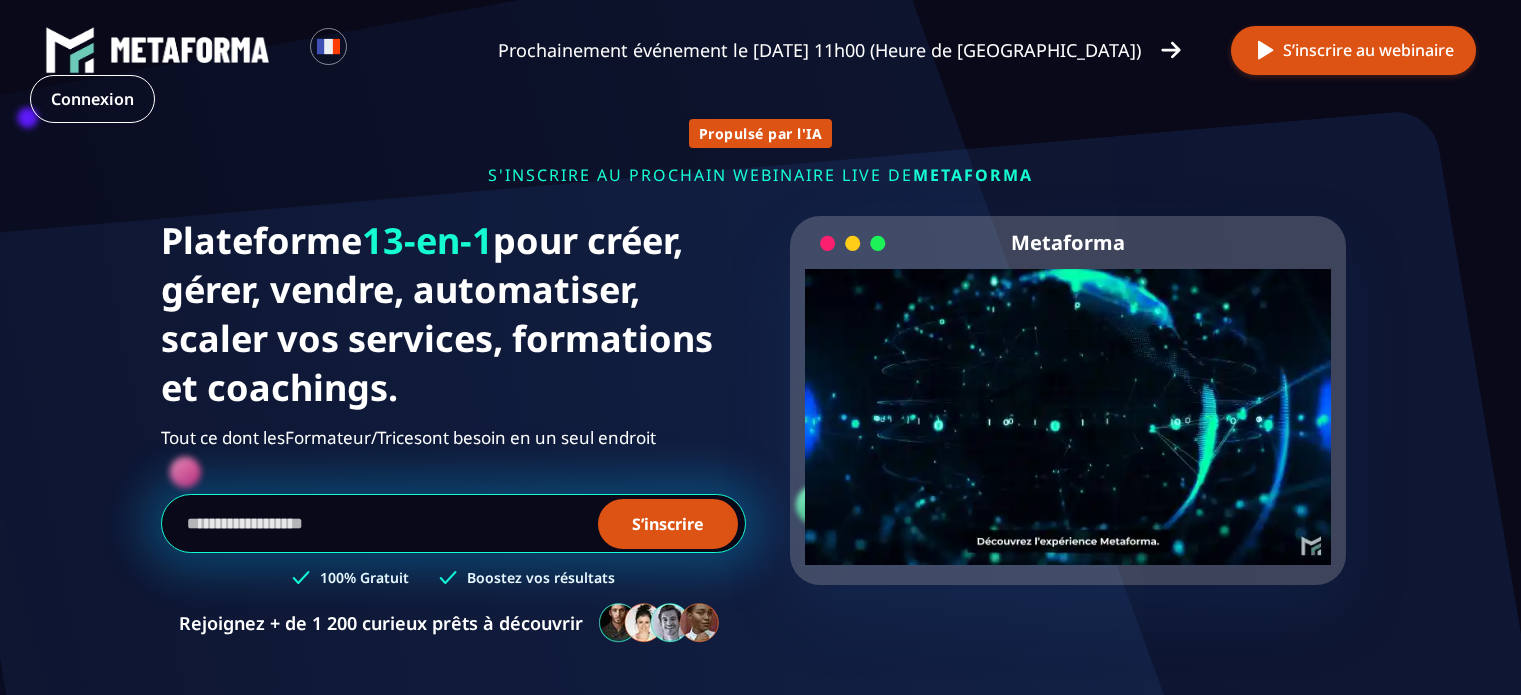 scroll, scrollTop: 0, scrollLeft: 0, axis: both 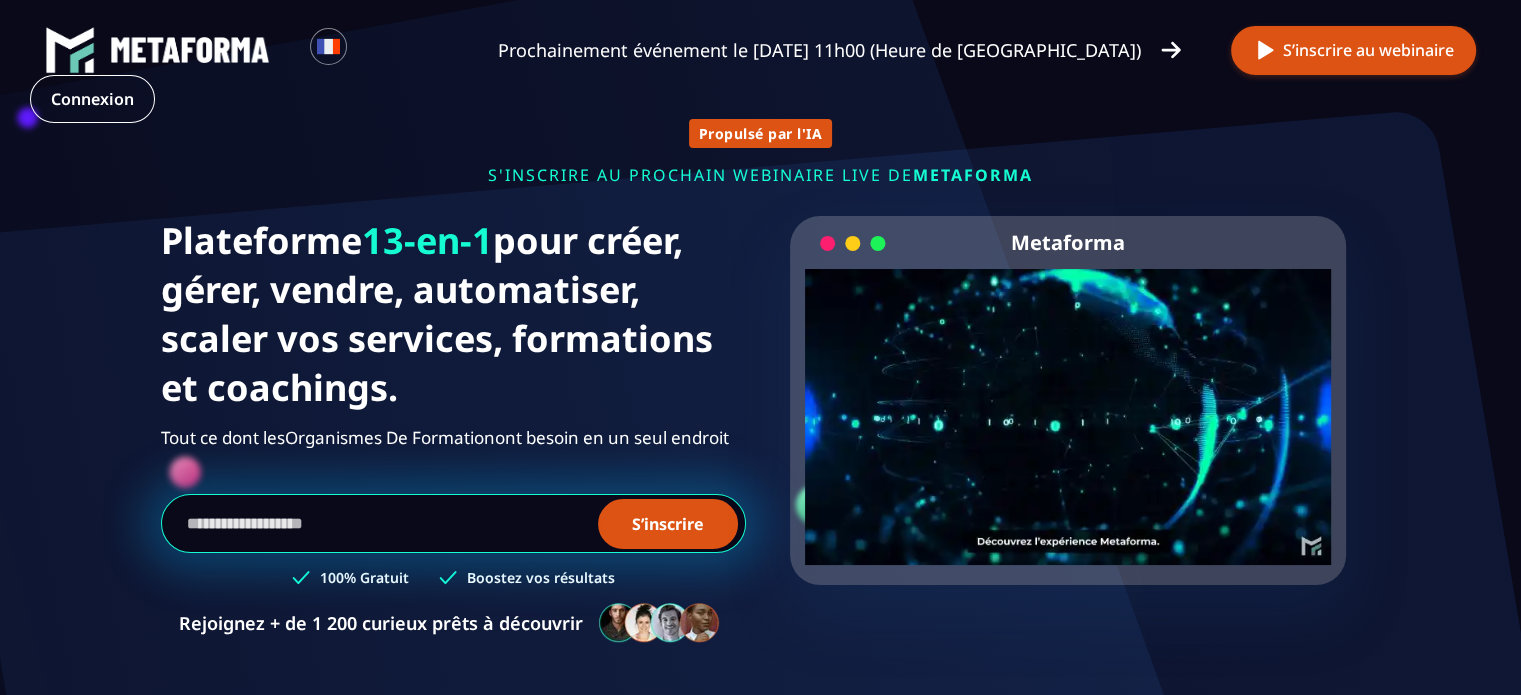 click on "Propulsé par l'IA s'inscrire au prochain webinaire live de  METAFORMA S’inscrire au prochain webinaire live le jeudi 3 juillet à 11h00 (Heure de Paris) Plateforme  13-en-1  pour créer, gérer, vendre, automatiser, scaler vos services,  formations et coachings. Tout ce dont les  Organismes De Formation Solopreneurs  ont besoin en un seul endroit S’inscrire 100% Gratuit Boostez vos résultats Rejoignez + de 1 200 curieux prêts à découvrir Metaforma  Your browser does not support the video tag.  Création de site web CRM Webinar E-mailing Espace E-learning Automatisation Réseaux Sociaux Création de site web CRM Webinar E-mailing Espace E-learning Automatisation Réseaux Sociaux Création de site web CRM Webinar E-mailing Espace E-learning Automatisation Réseaux Sociaux Création de site web CRM Webinar E-mailing Espace E-learning Automatisation Réseaux Sociaux Olivier Coach Sophie Formatrice Julien Dirigeant d'un OF Item 1 of 3 Olivier Coach Sophie Formatrice Julien Dirigeant d'un OF" at bounding box center (760, 660) 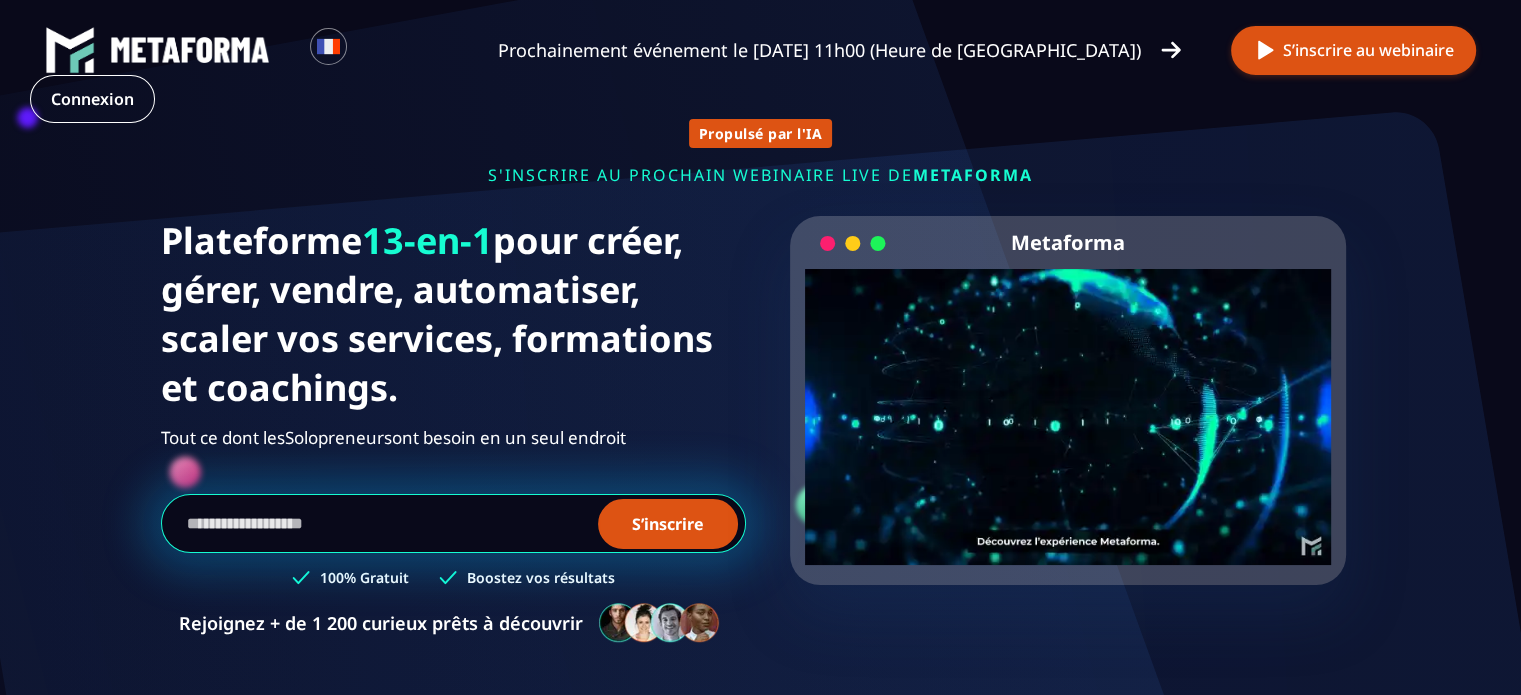 click on "Your browser does not support the video tag." at bounding box center [1068, 400] 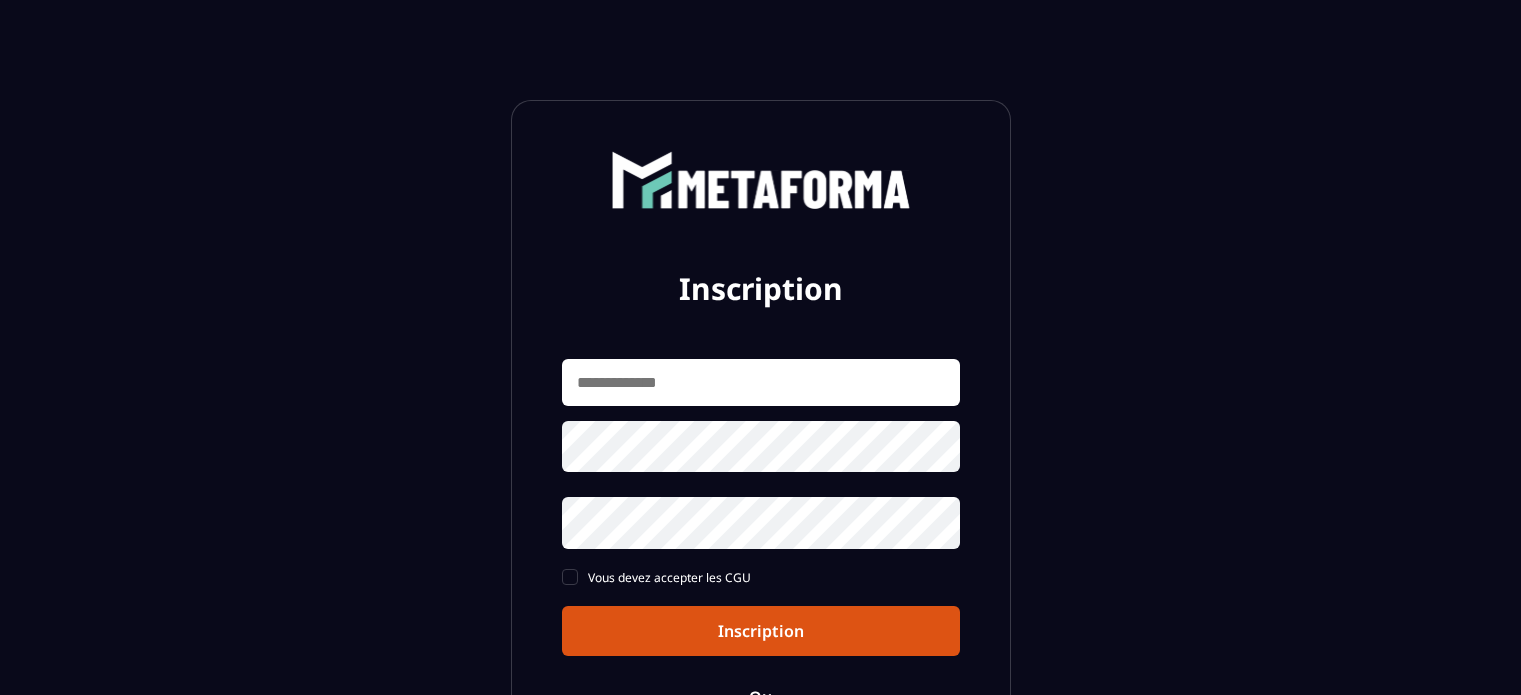 scroll, scrollTop: 0, scrollLeft: 0, axis: both 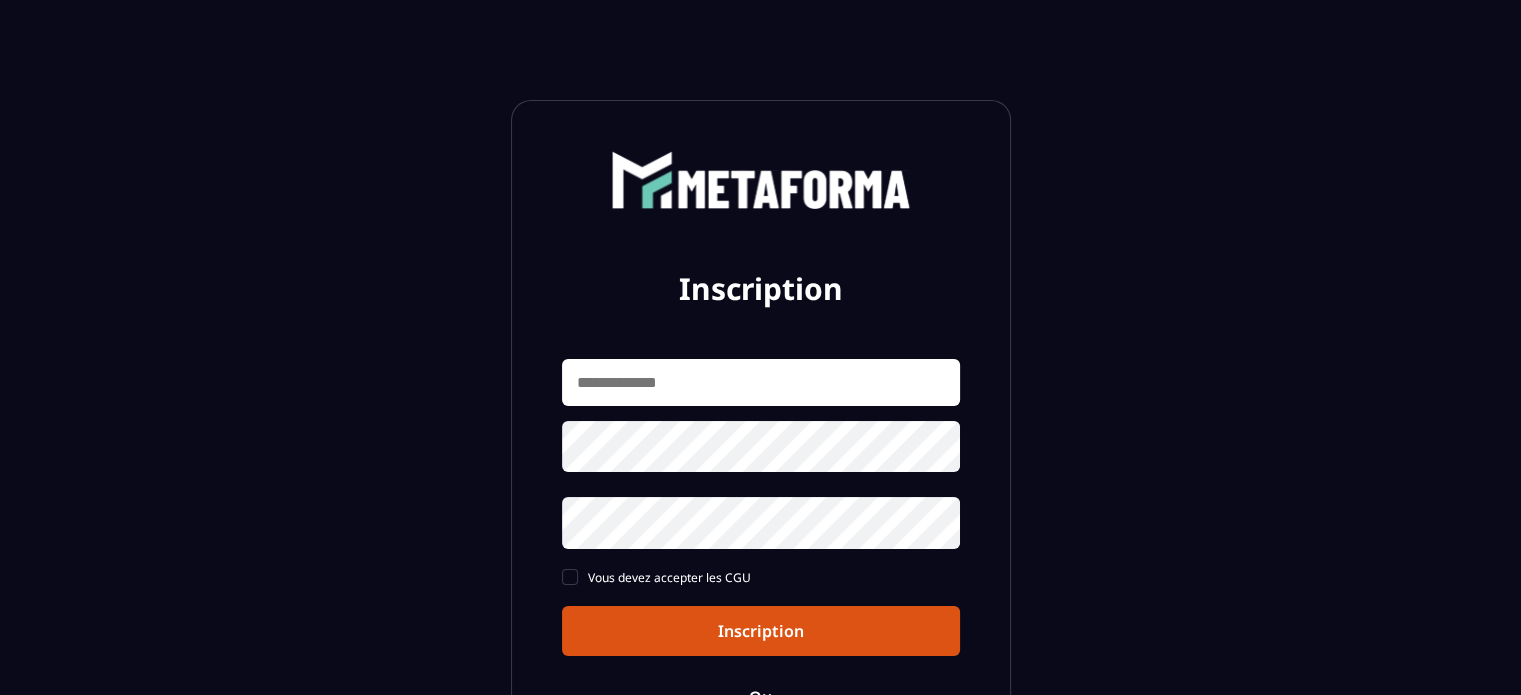 click at bounding box center (761, 382) 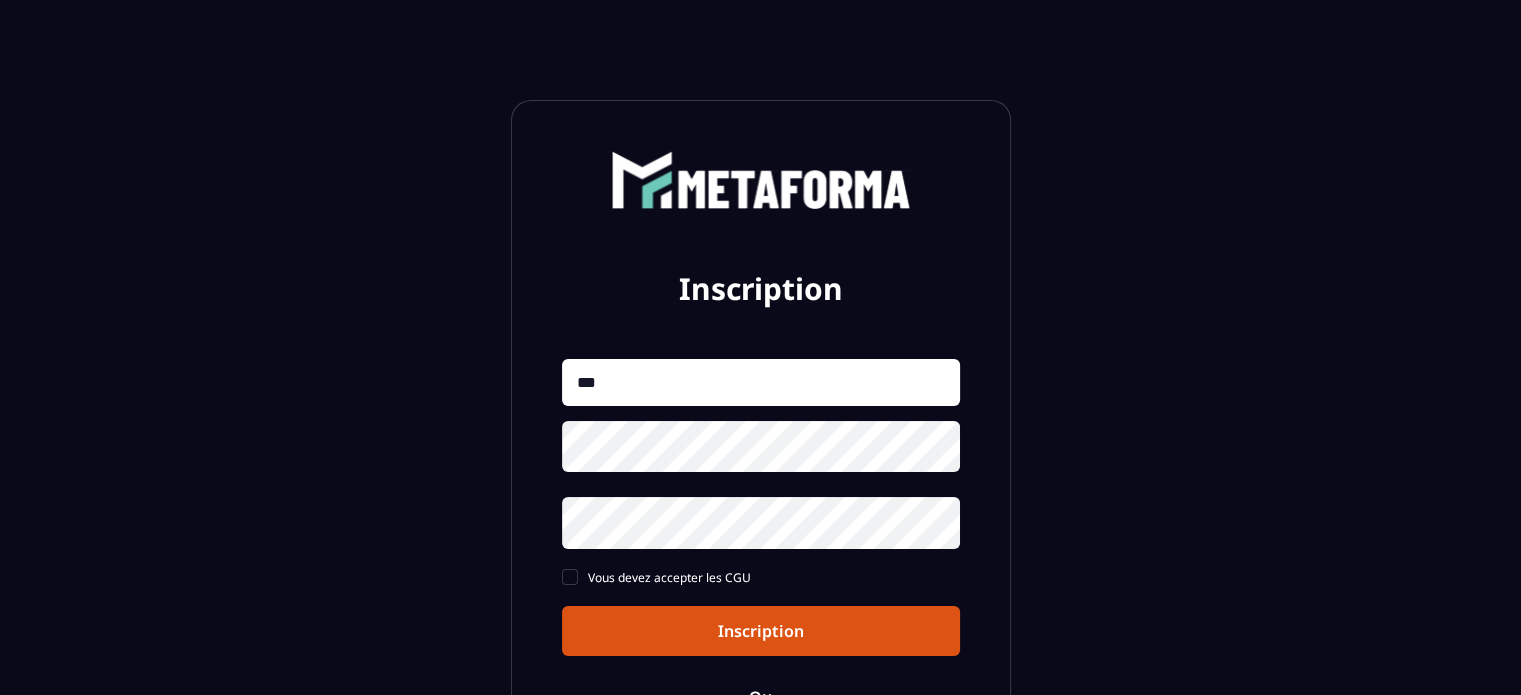 type on "**********" 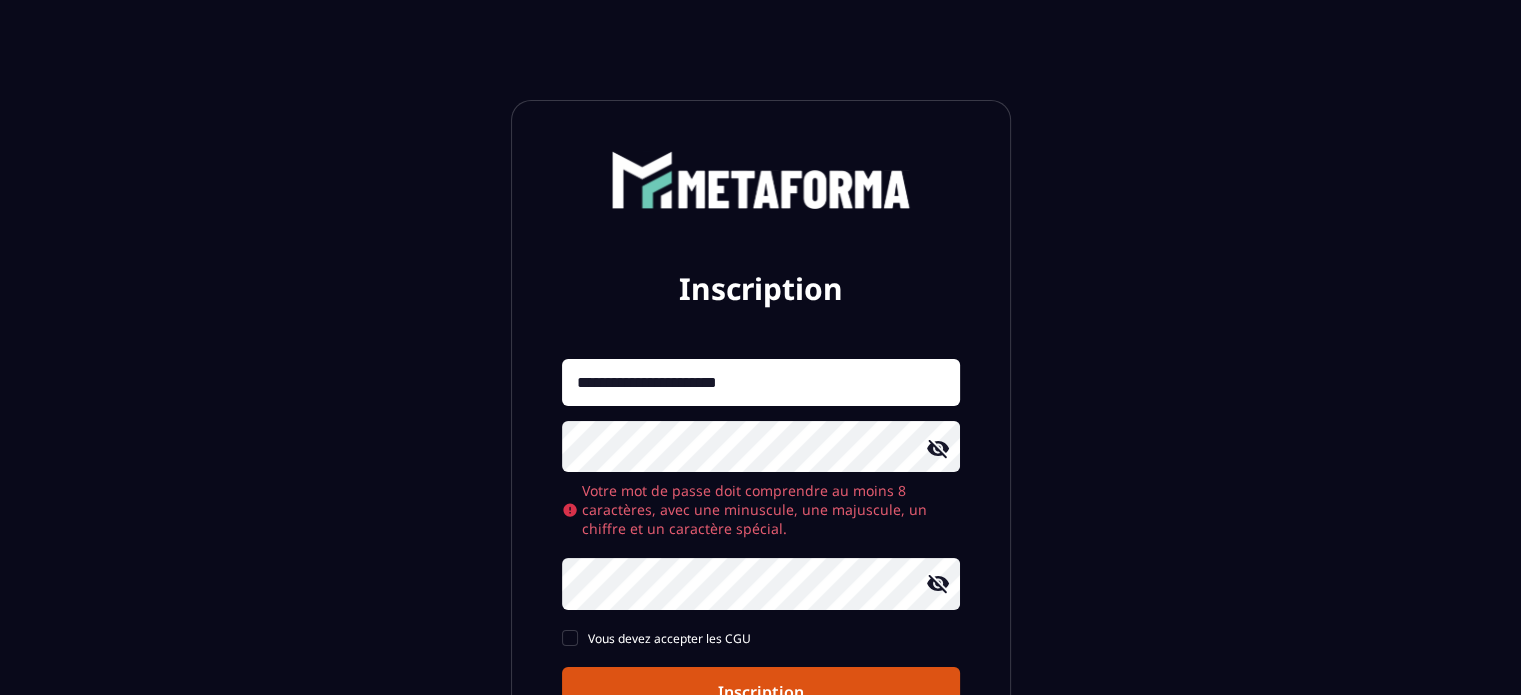 click on "Inscription" at bounding box center [761, 692] 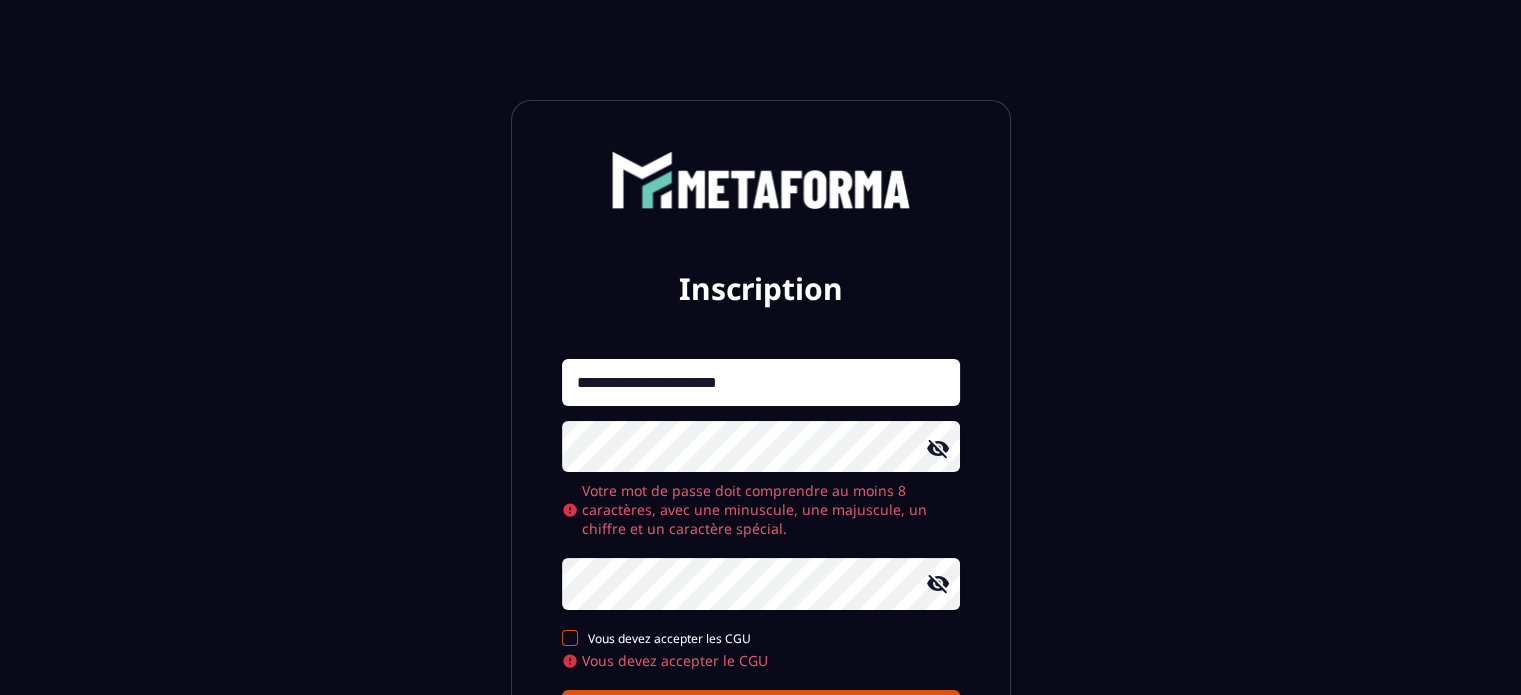 click on "Vous devez accepter les CGU" 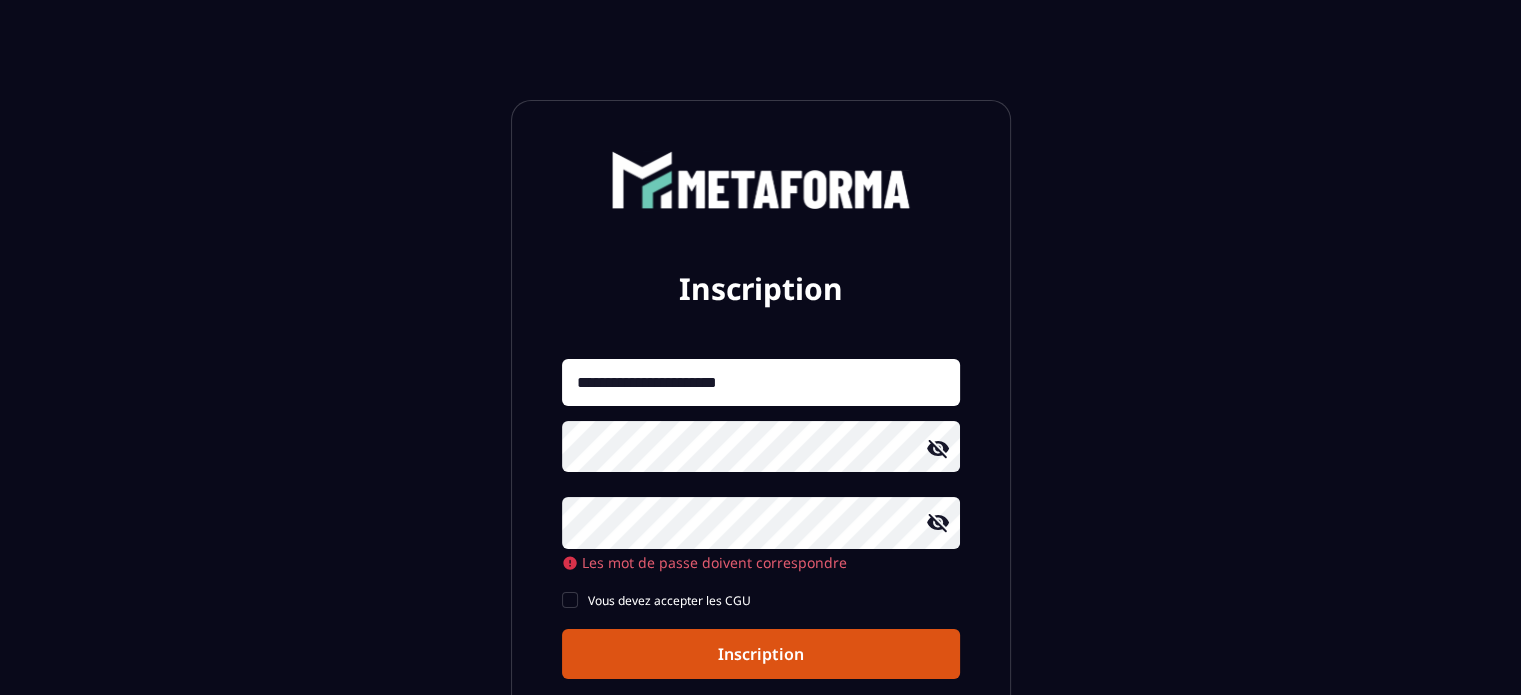 click on "**********" at bounding box center (761, 519) 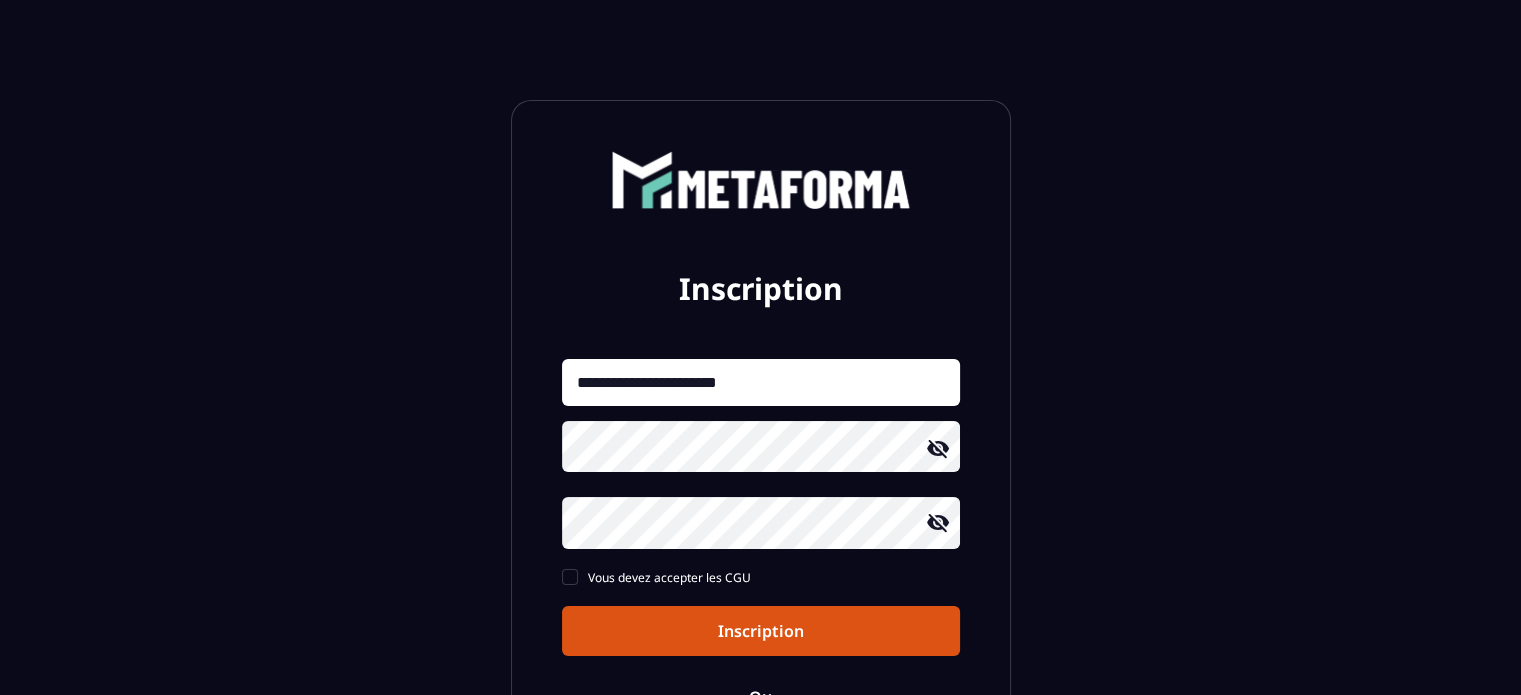 click on "**********" at bounding box center (761, 492) 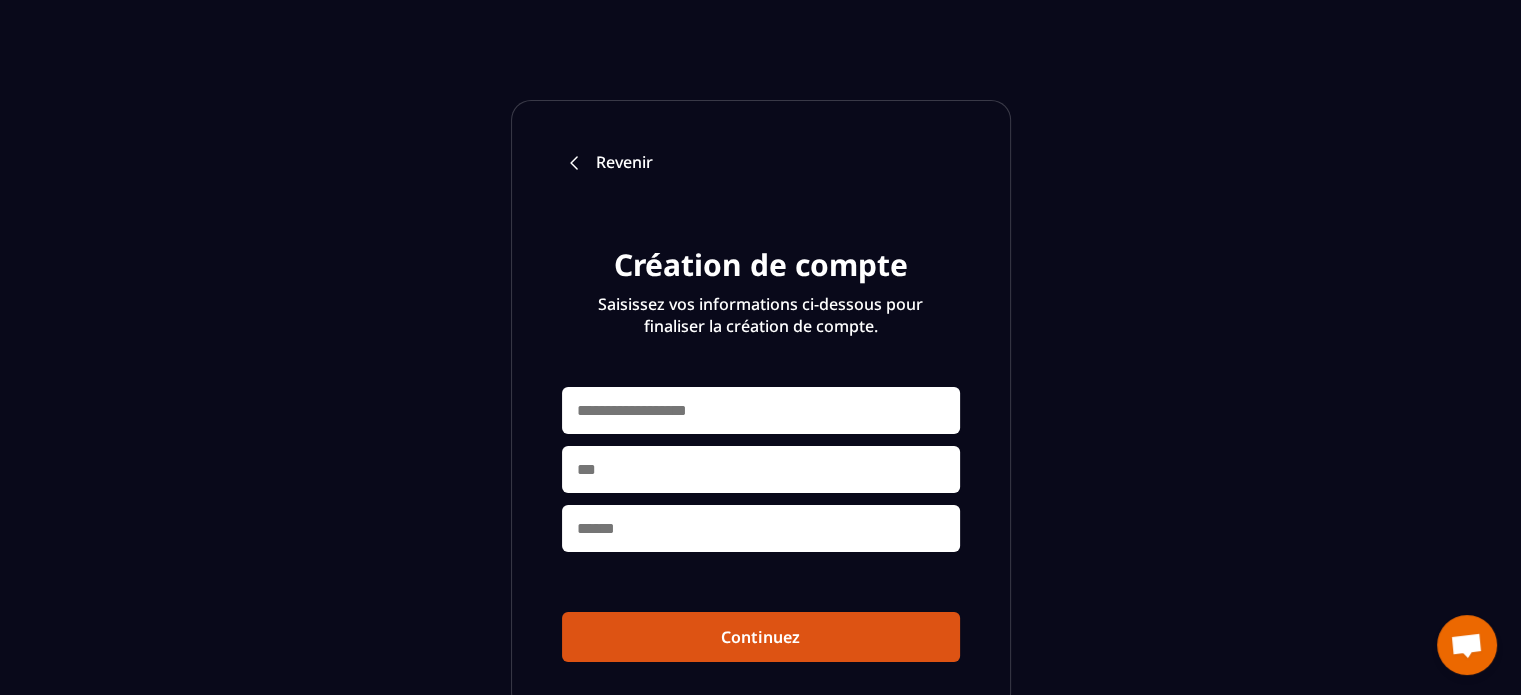 click at bounding box center [761, 410] 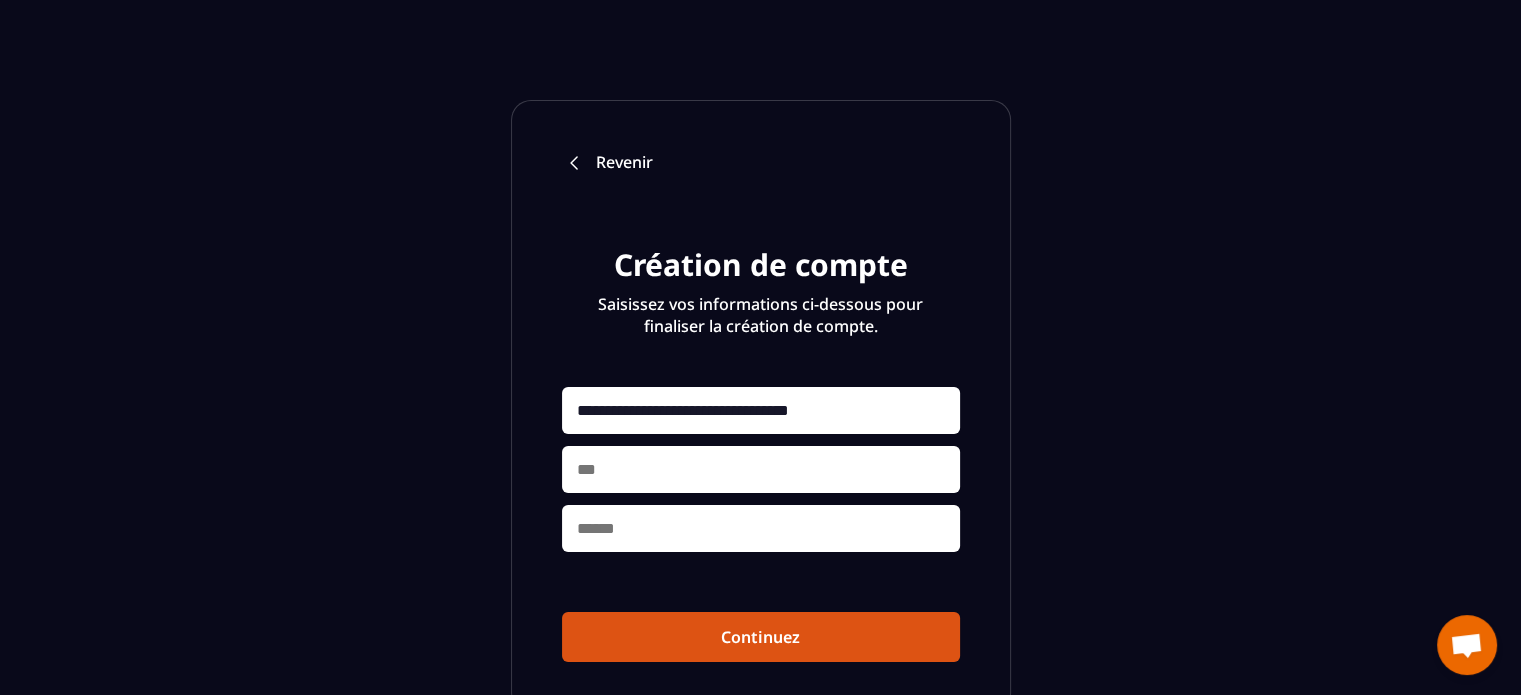 type on "**********" 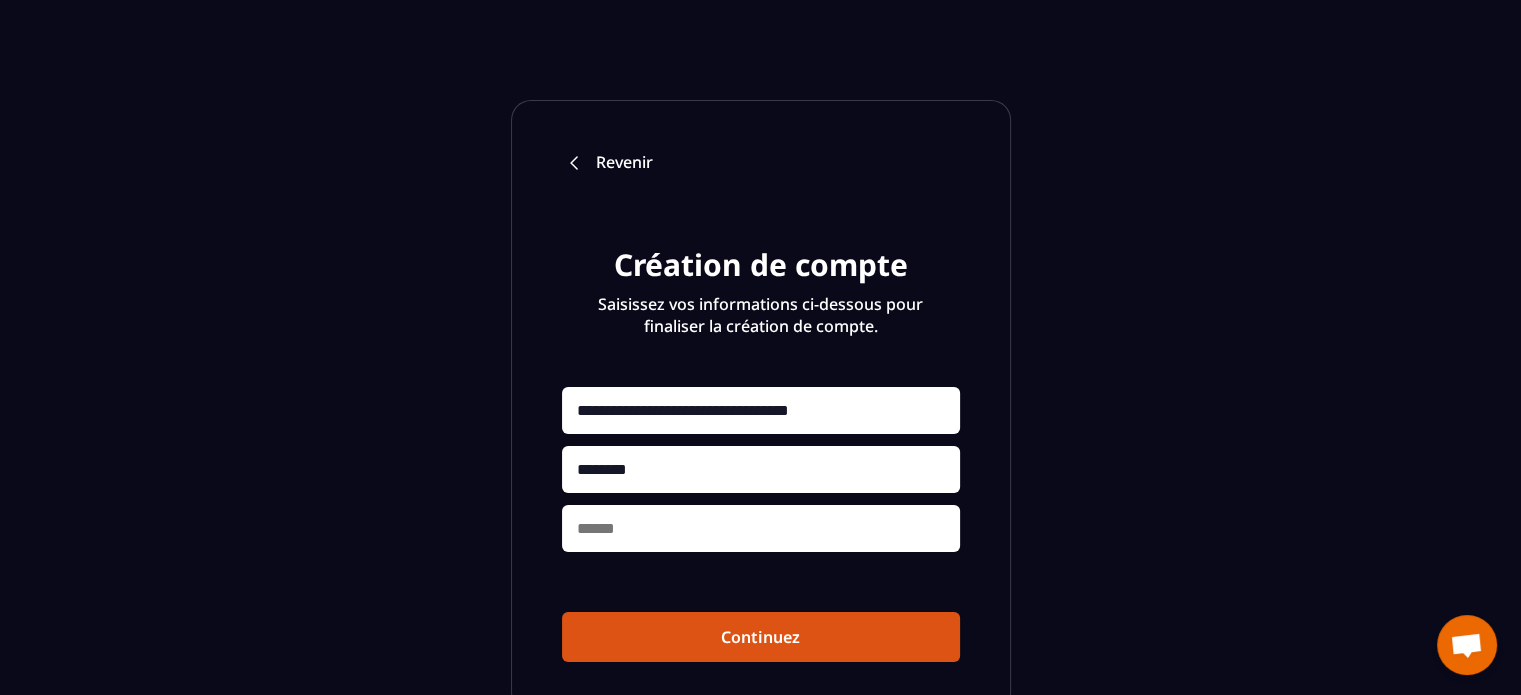 type on "********" 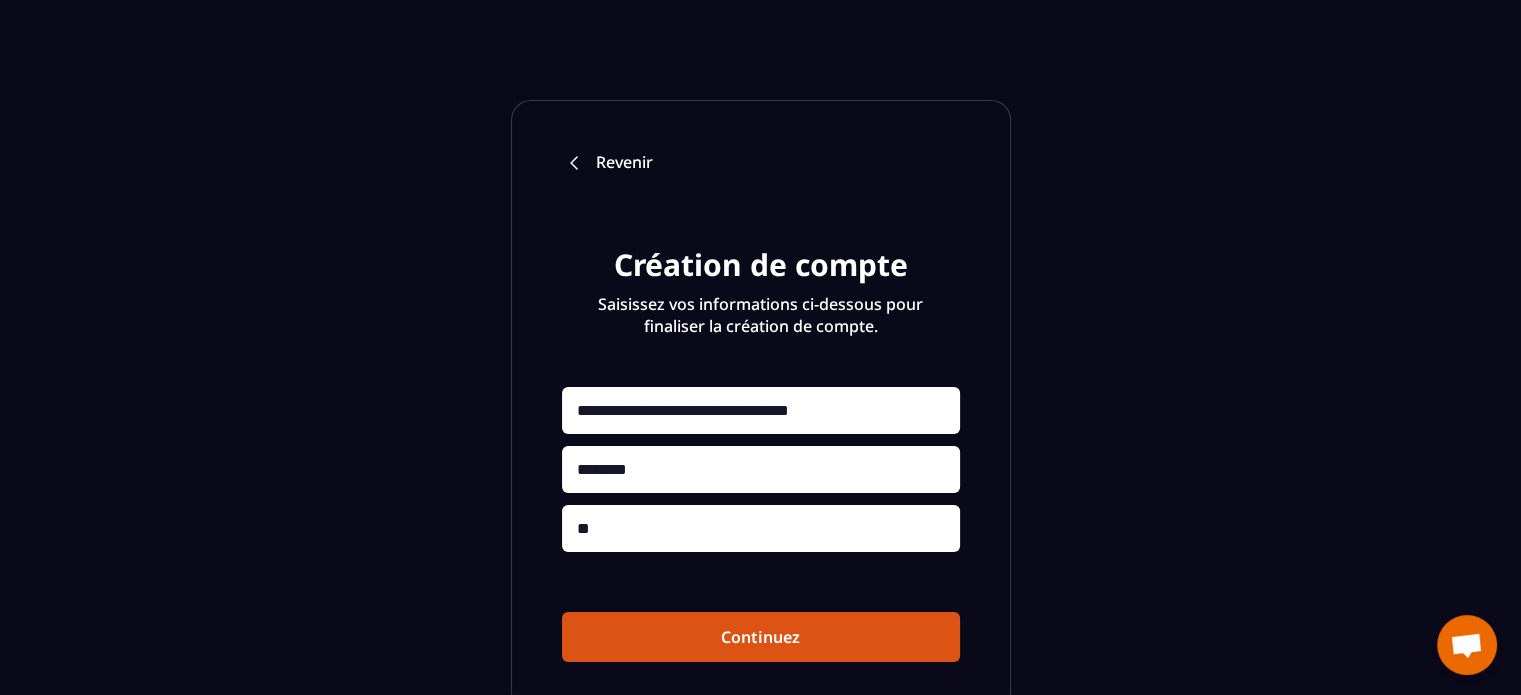 type on "*" 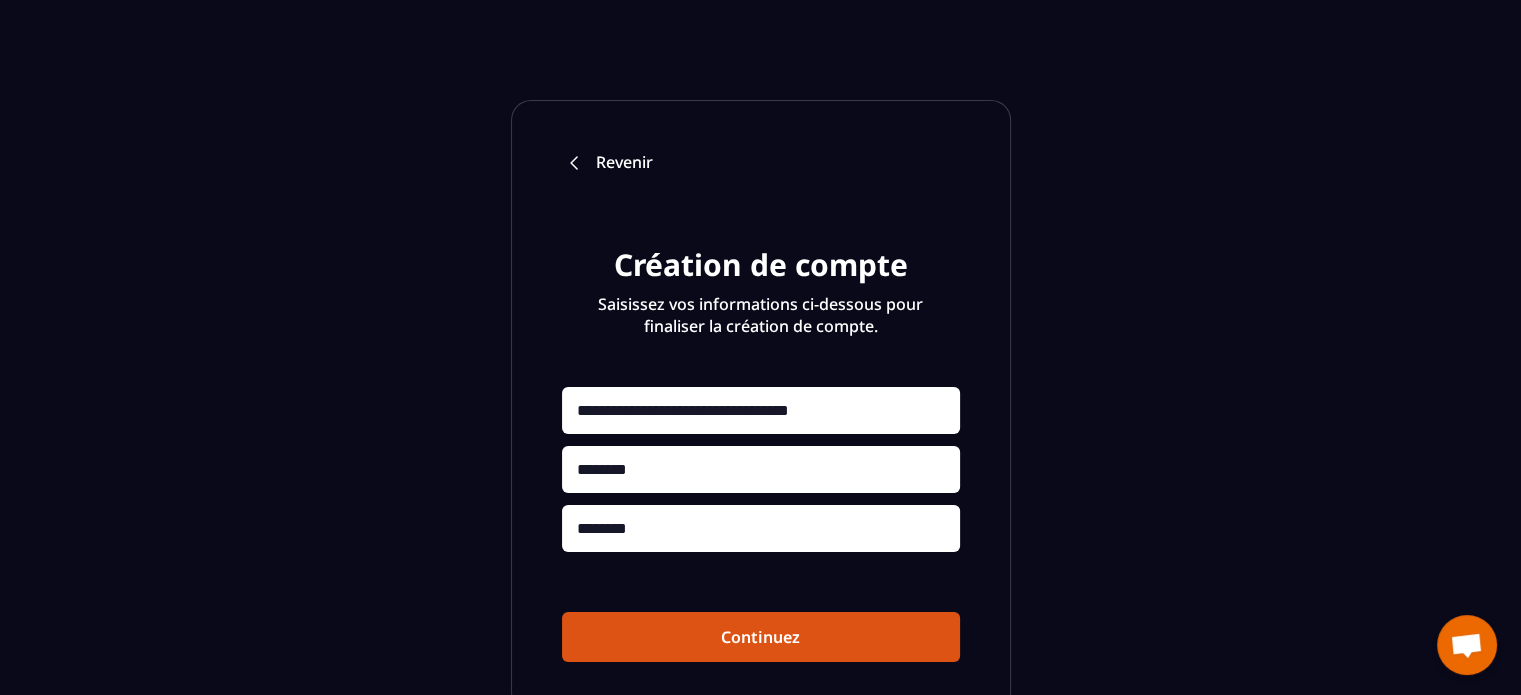 type on "********" 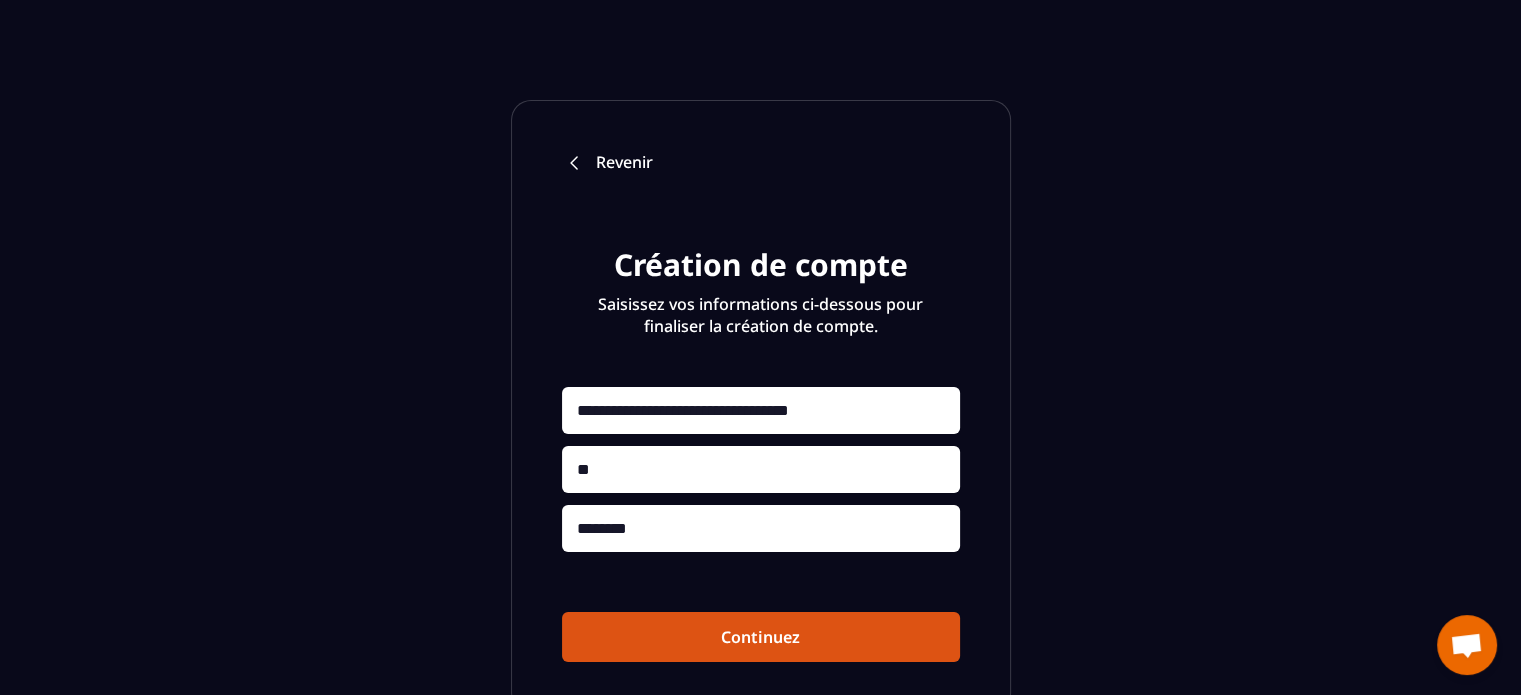 type on "*" 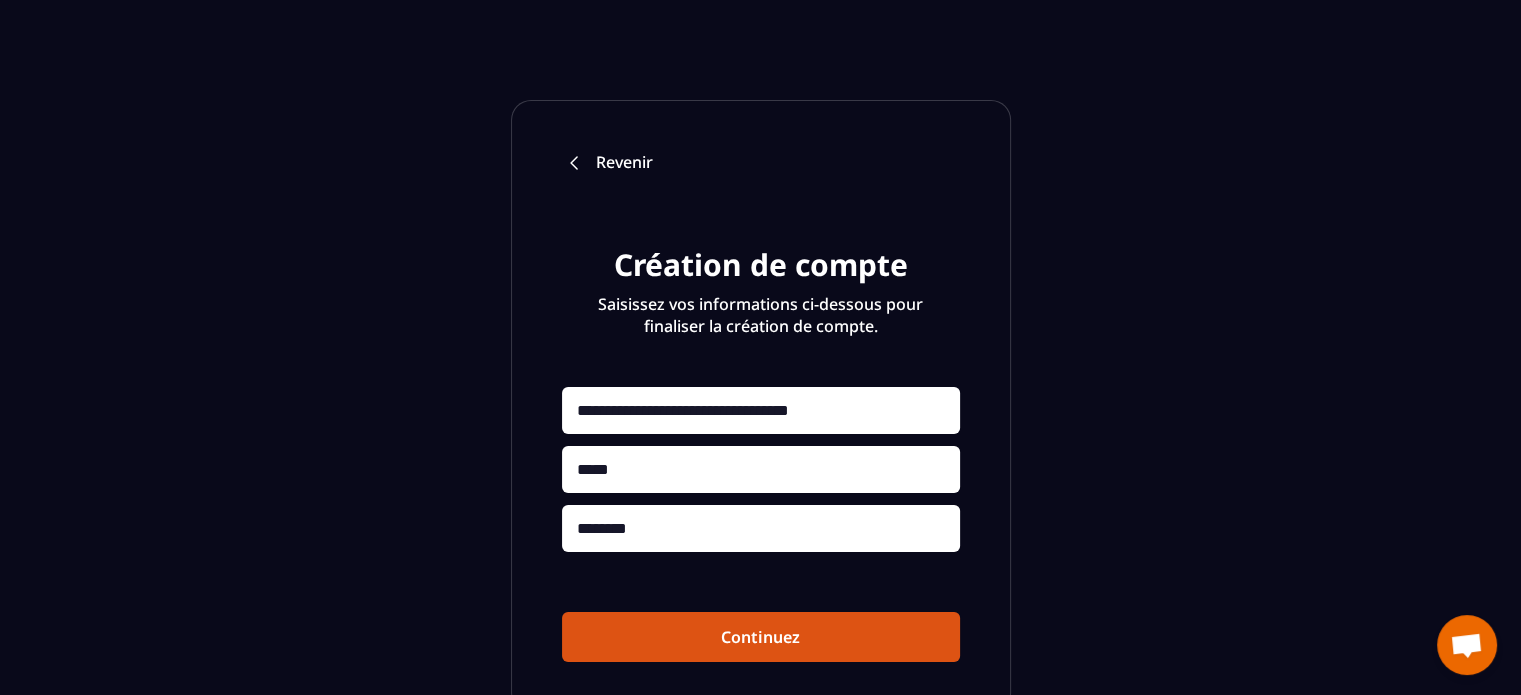 type on "*****" 